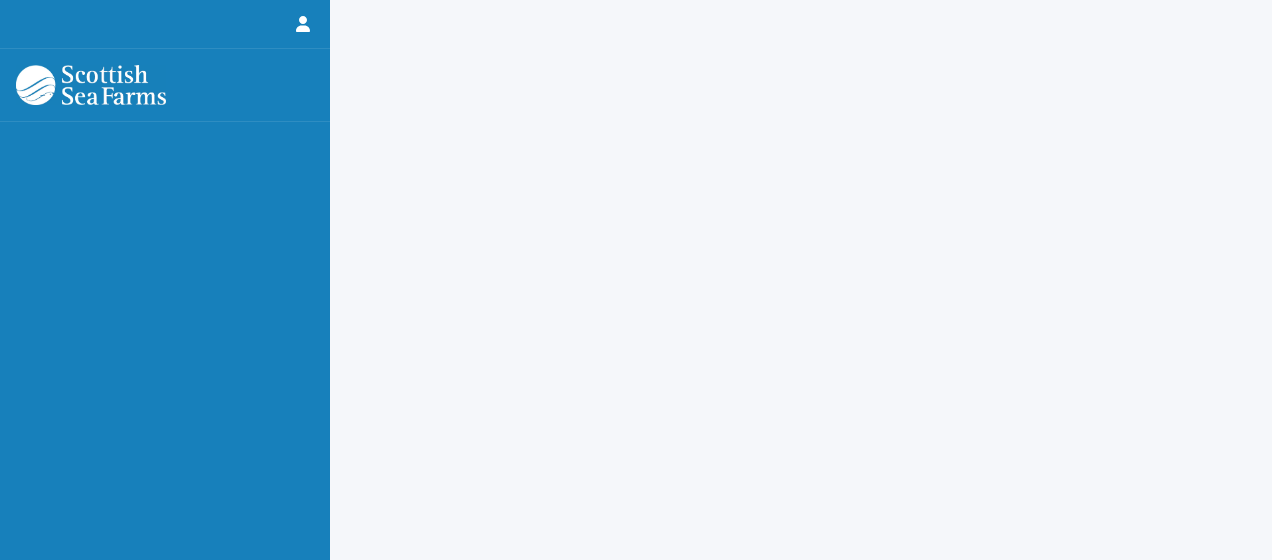 scroll, scrollTop: 0, scrollLeft: 0, axis: both 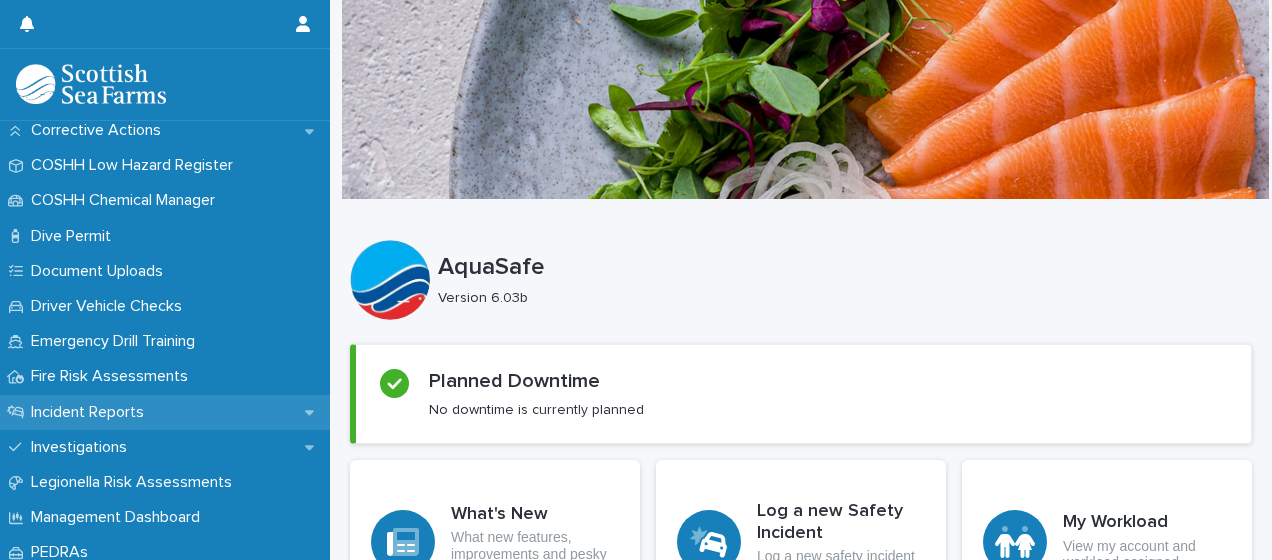 click on "Incident Reports" at bounding box center [91, 412] 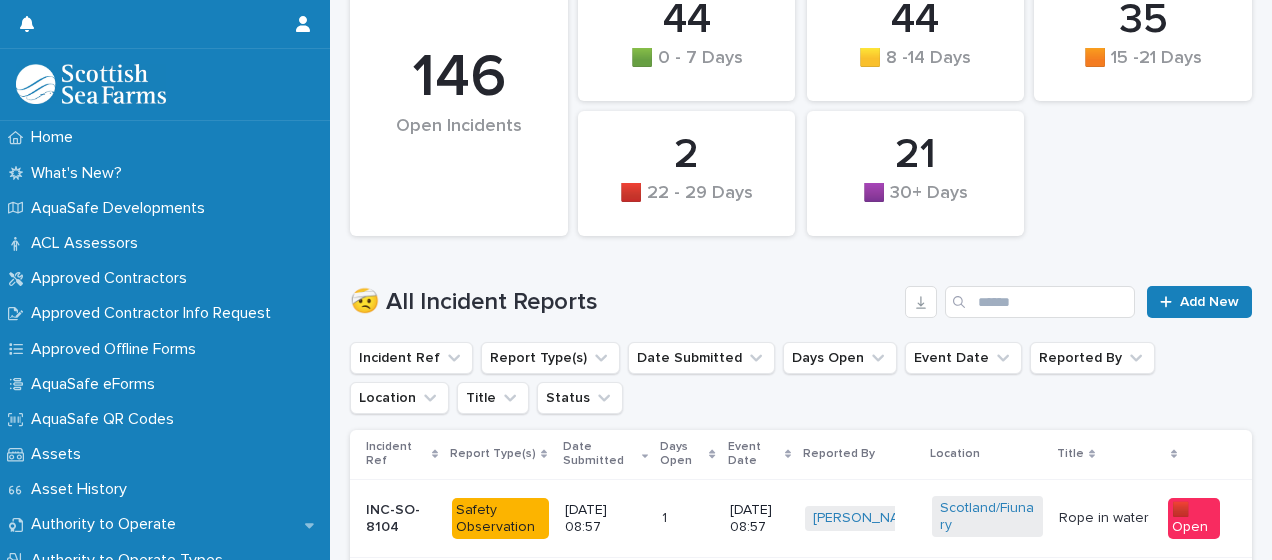 scroll, scrollTop: 500, scrollLeft: 0, axis: vertical 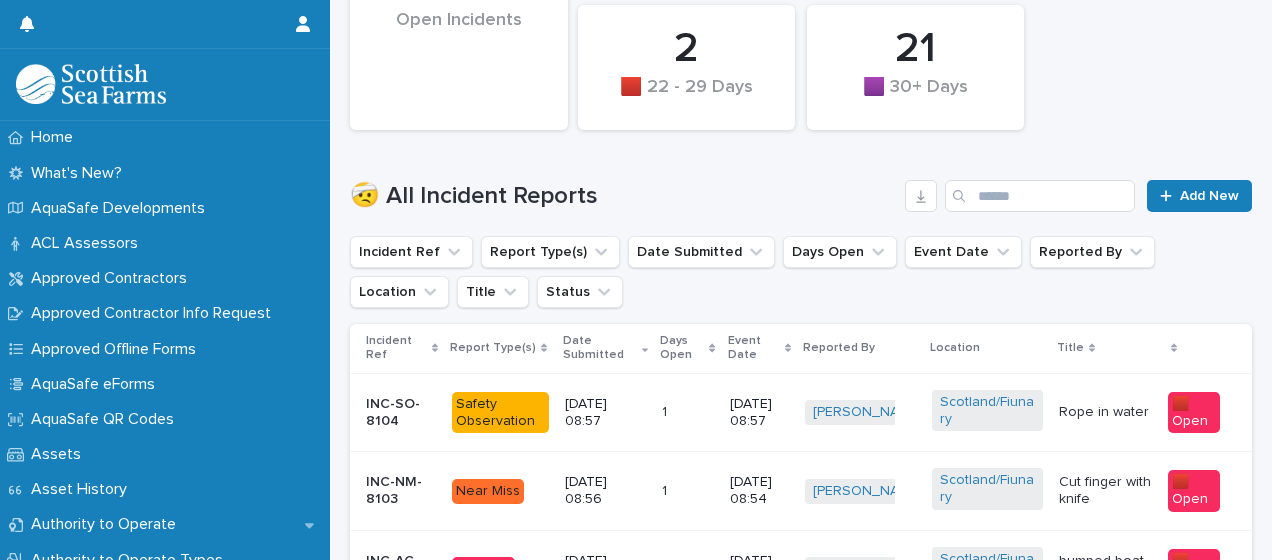 click on "Rope in water" at bounding box center (1105, 412) 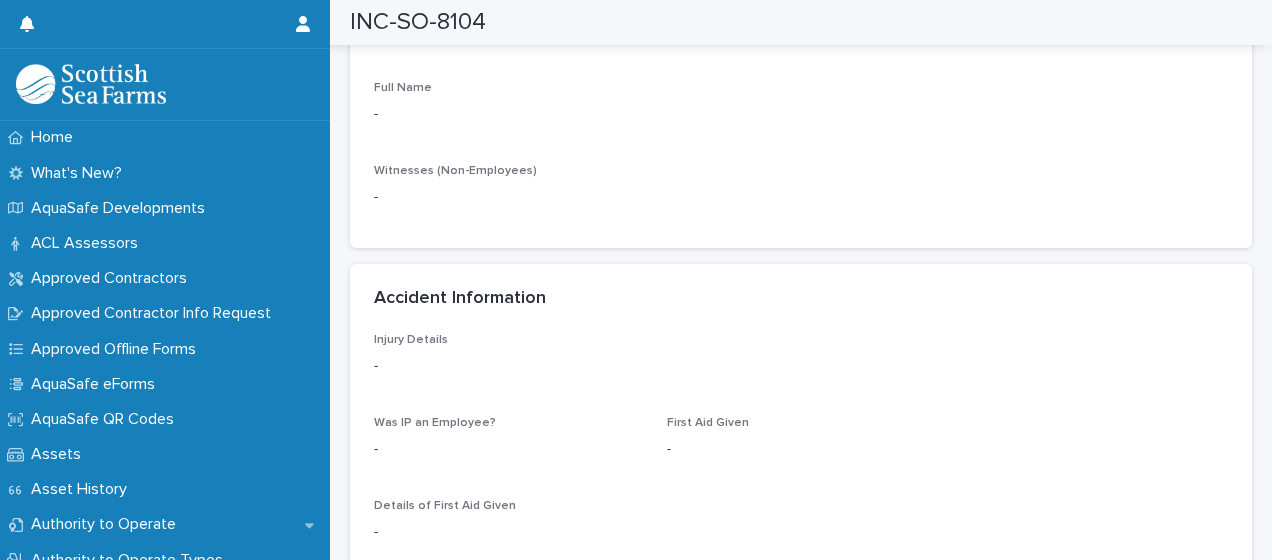 scroll, scrollTop: 2200, scrollLeft: 0, axis: vertical 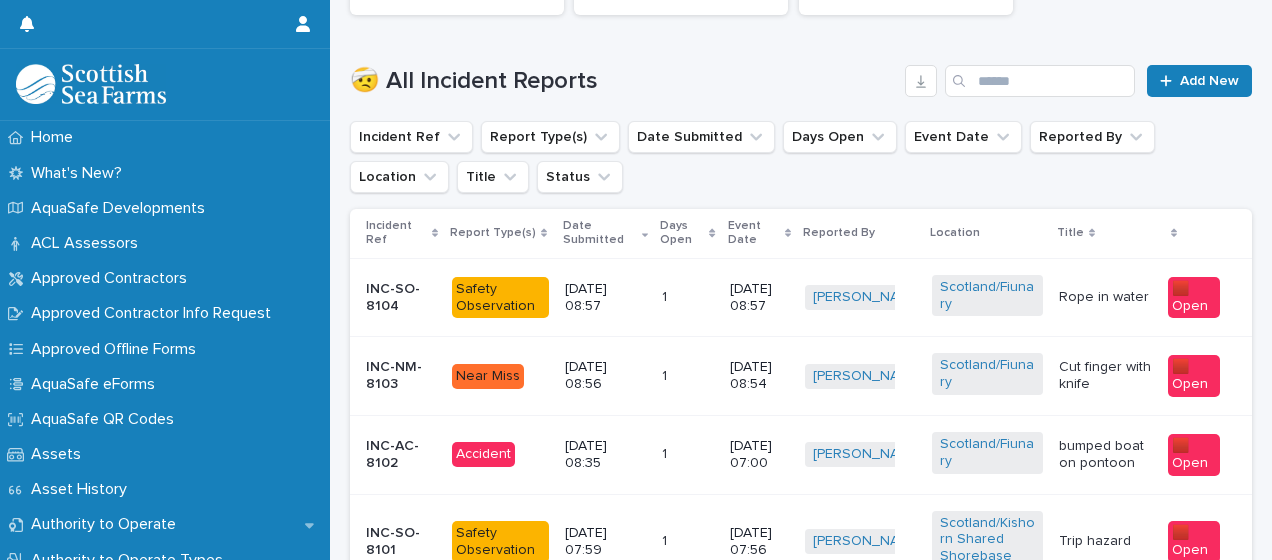 click on "bumped boat on pontoon" at bounding box center [1105, 455] 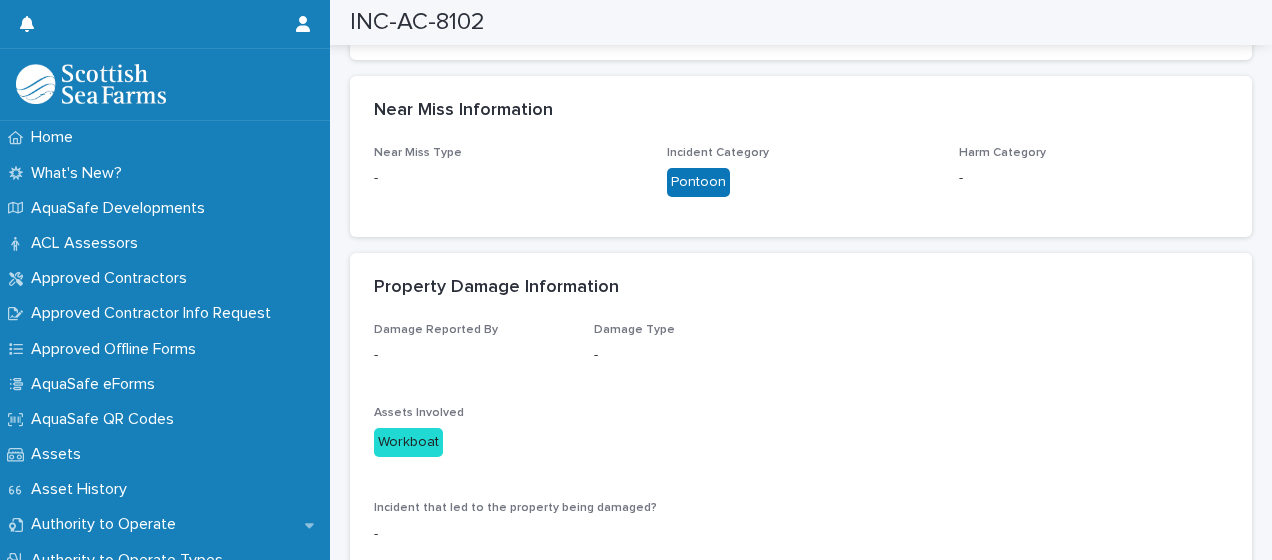 scroll, scrollTop: 3100, scrollLeft: 0, axis: vertical 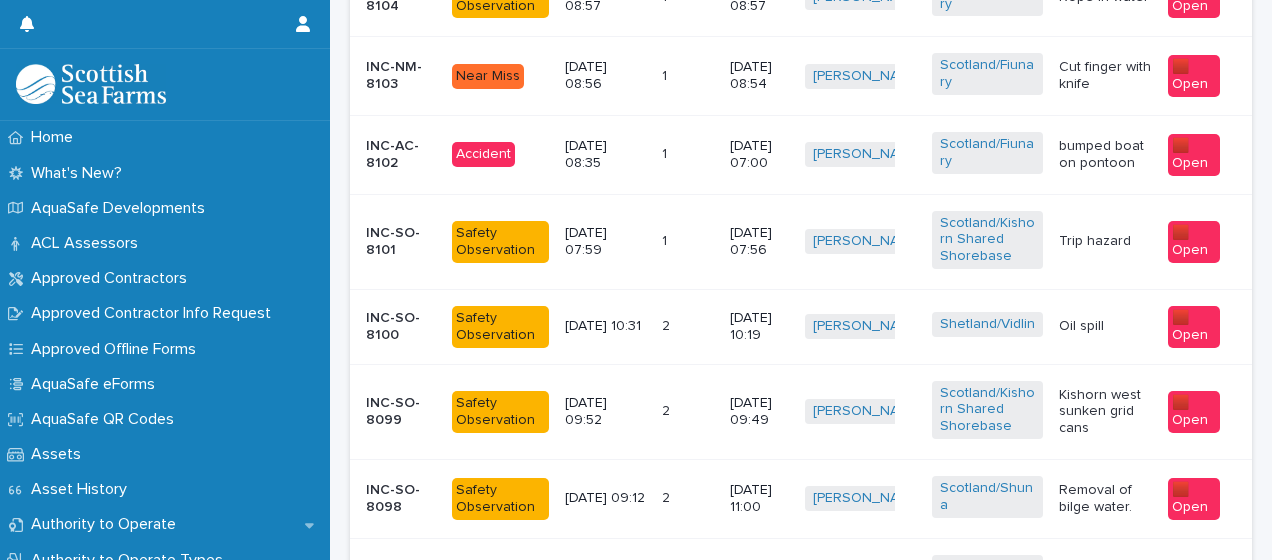 click on "Kishorn west sunken grid cans" at bounding box center [1105, 412] 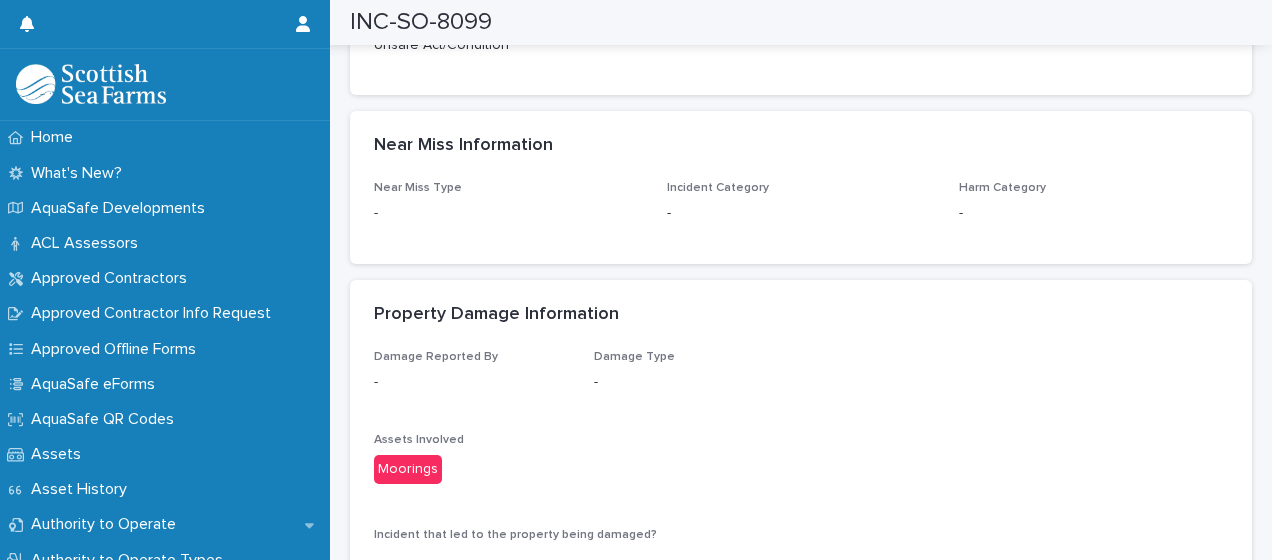 scroll, scrollTop: 3500, scrollLeft: 0, axis: vertical 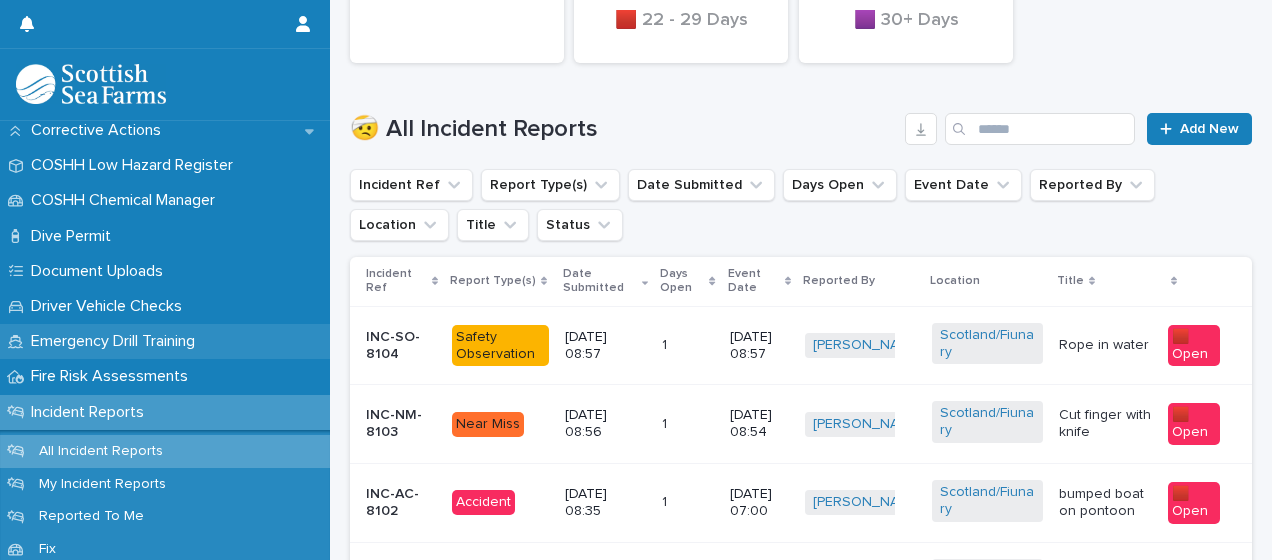 click on "Emergency Drill Training" at bounding box center (117, 341) 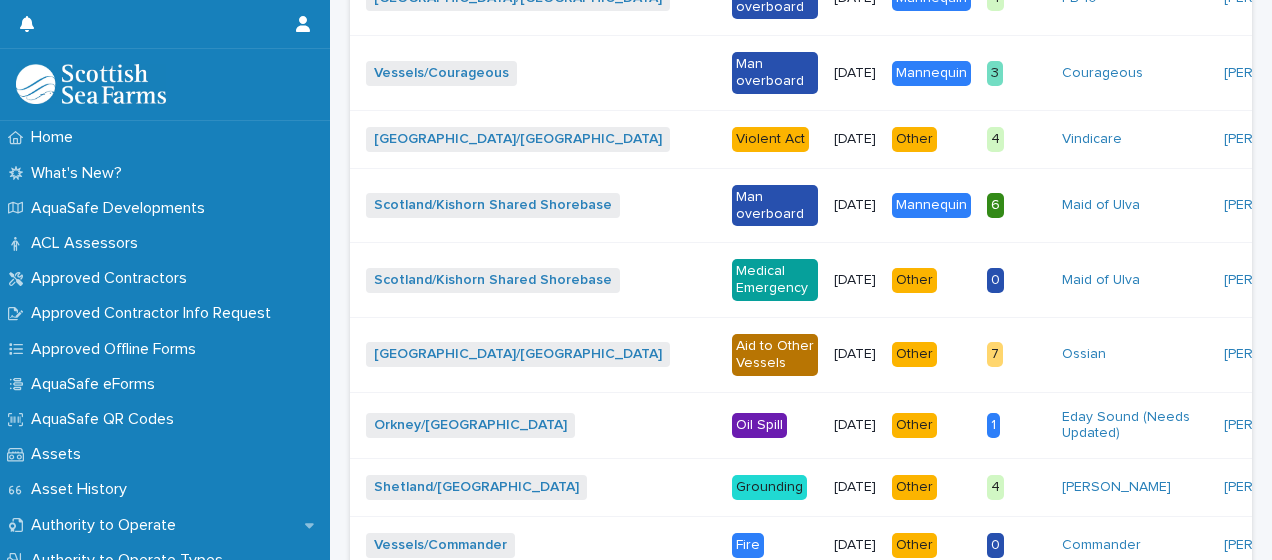 scroll, scrollTop: 700, scrollLeft: 0, axis: vertical 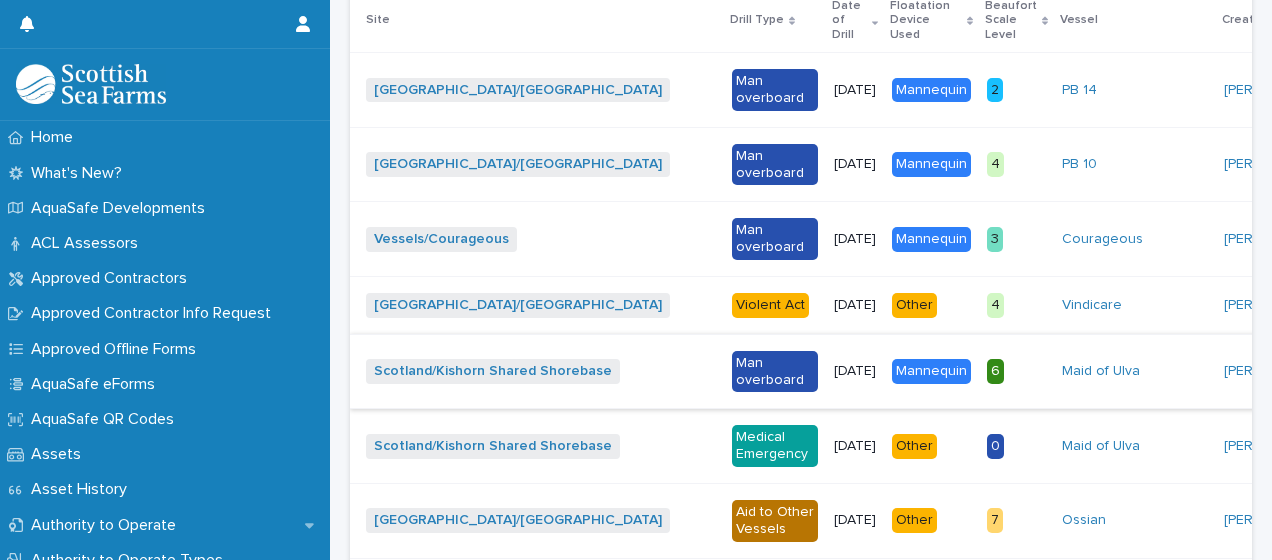 click on "View Video" at bounding box center [1402, 372] 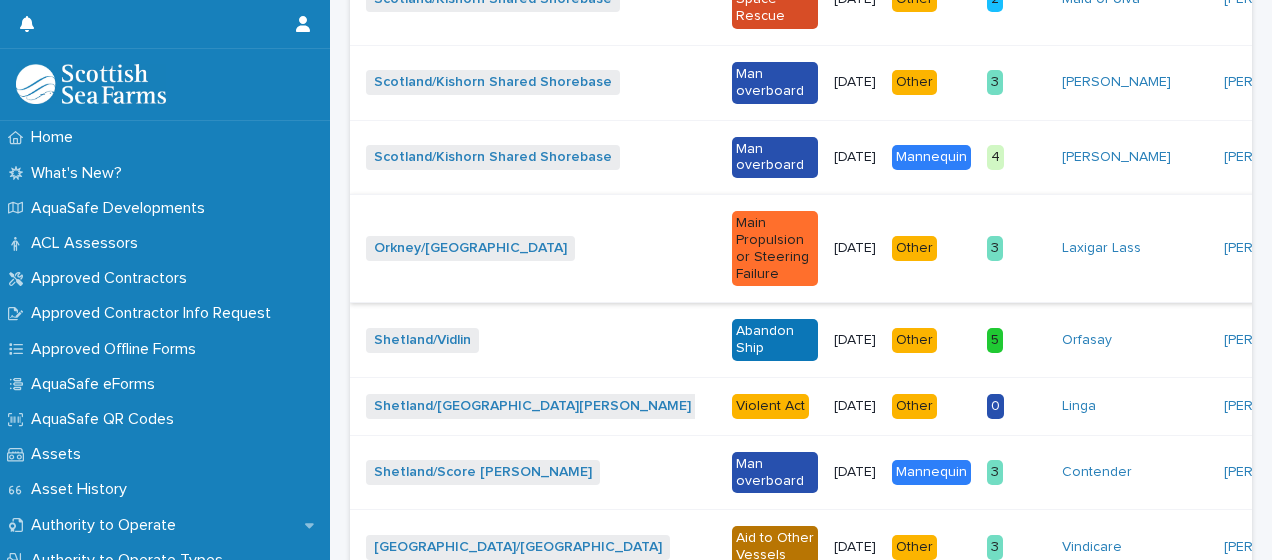 scroll, scrollTop: 2000, scrollLeft: 0, axis: vertical 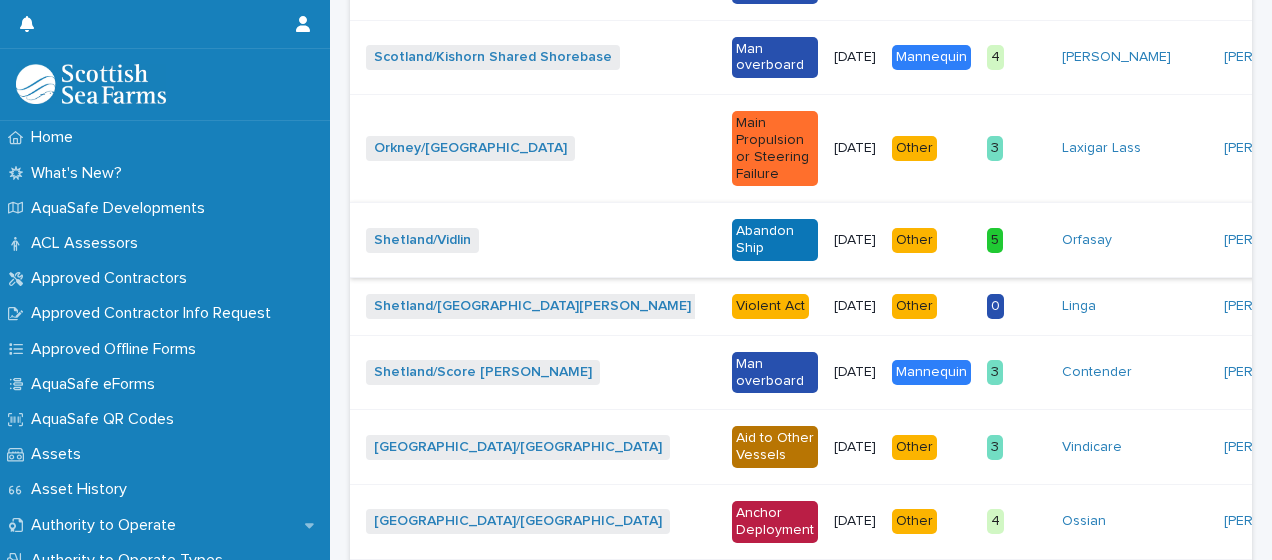 click on "View Video" at bounding box center [1402, 240] 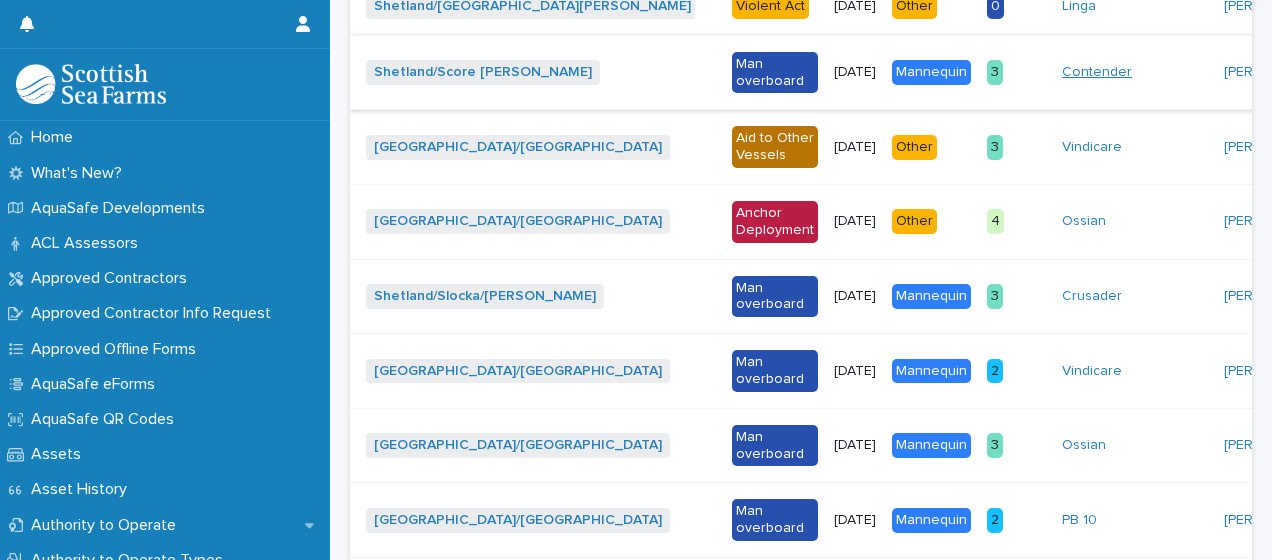 scroll, scrollTop: 2667, scrollLeft: 0, axis: vertical 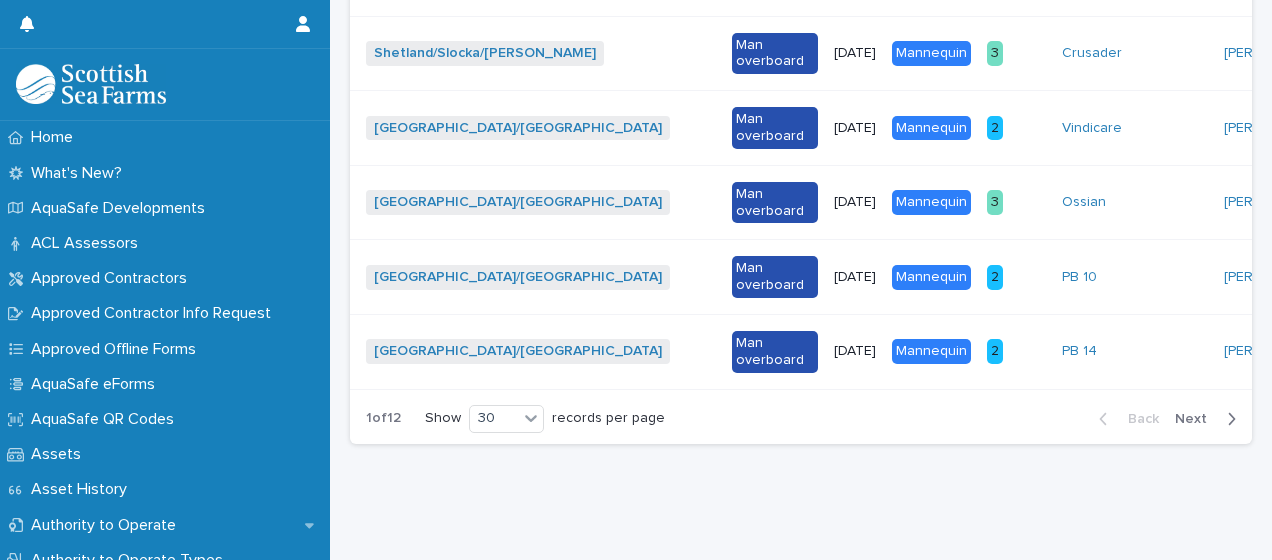 click on "Next" at bounding box center [1197, 419] 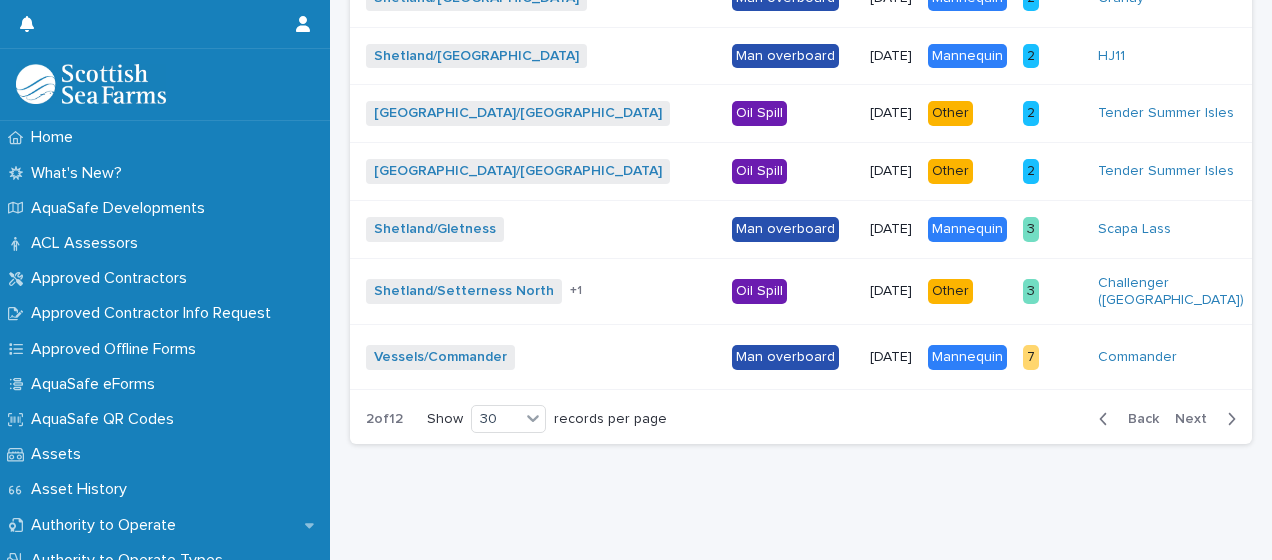 scroll, scrollTop: 2536, scrollLeft: 0, axis: vertical 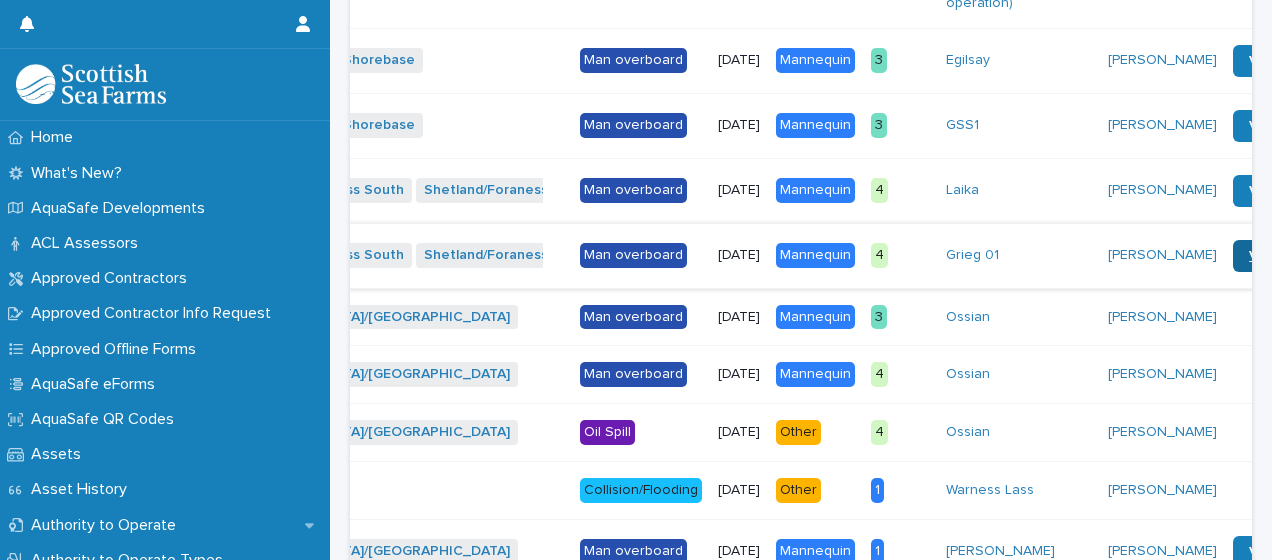 click on "View Video" at bounding box center [1286, 256] 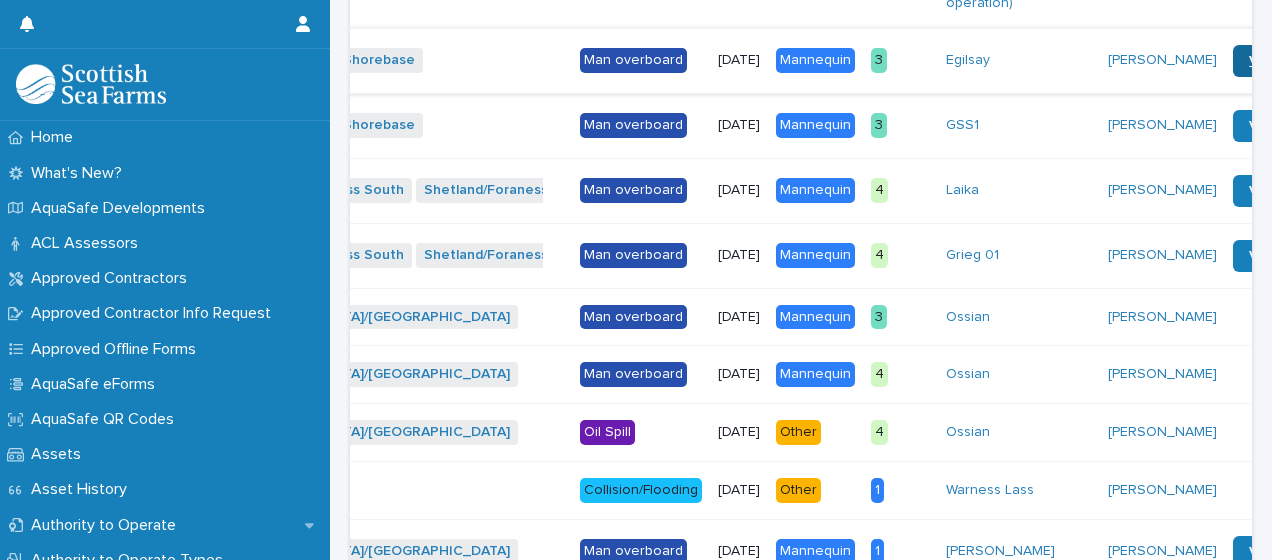 click on "View Video" at bounding box center [1286, 61] 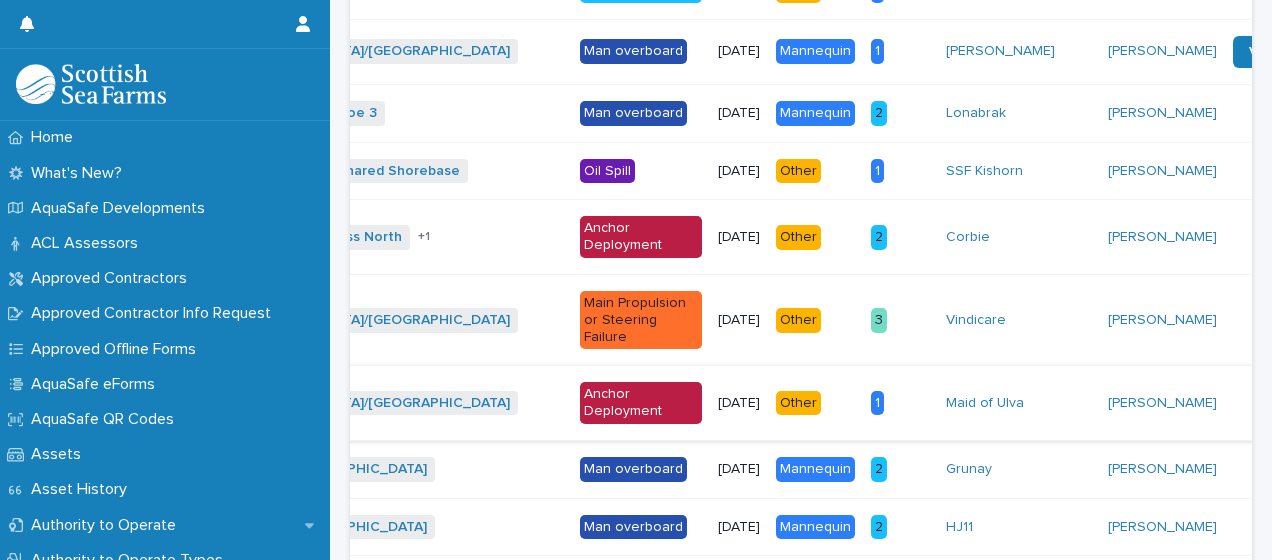 scroll, scrollTop: 2136, scrollLeft: 0, axis: vertical 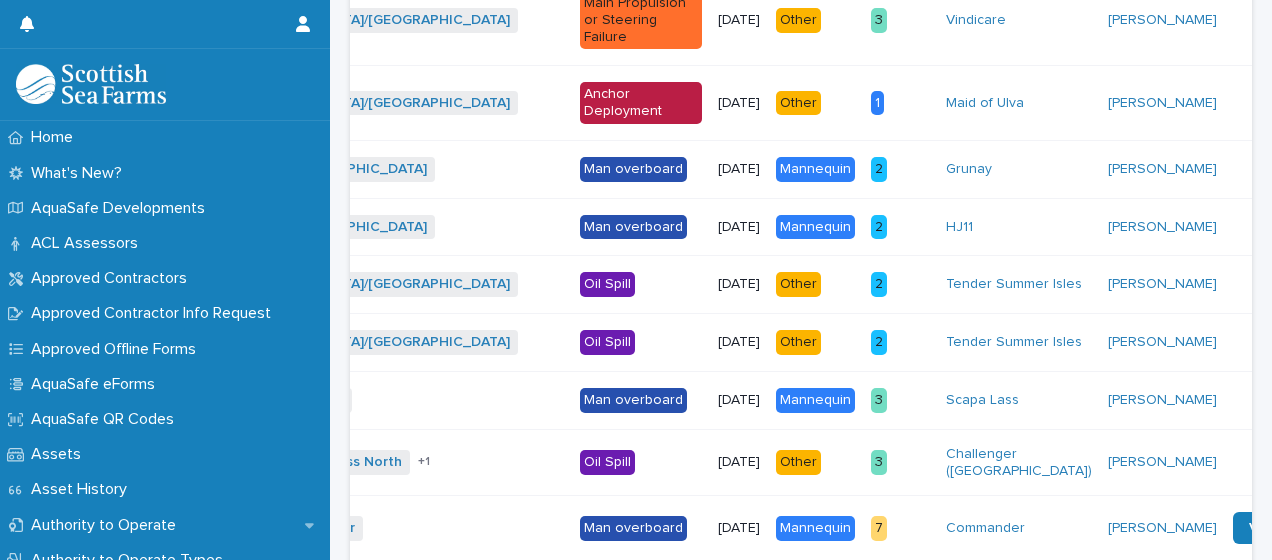 click on "[DATE]" at bounding box center [739, 103] 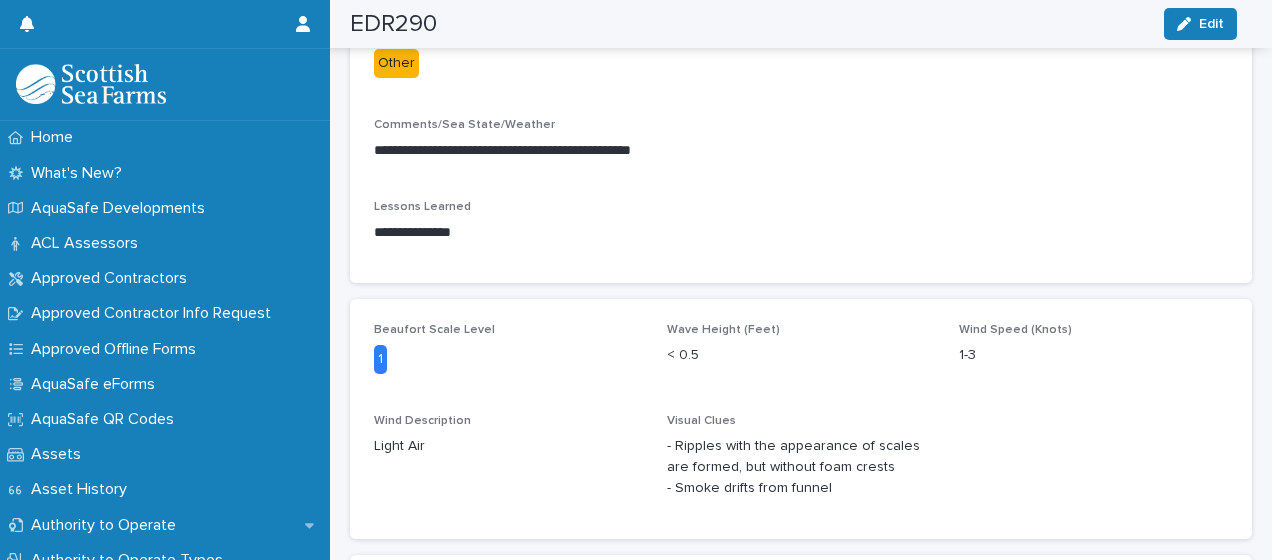 scroll, scrollTop: 995, scrollLeft: 0, axis: vertical 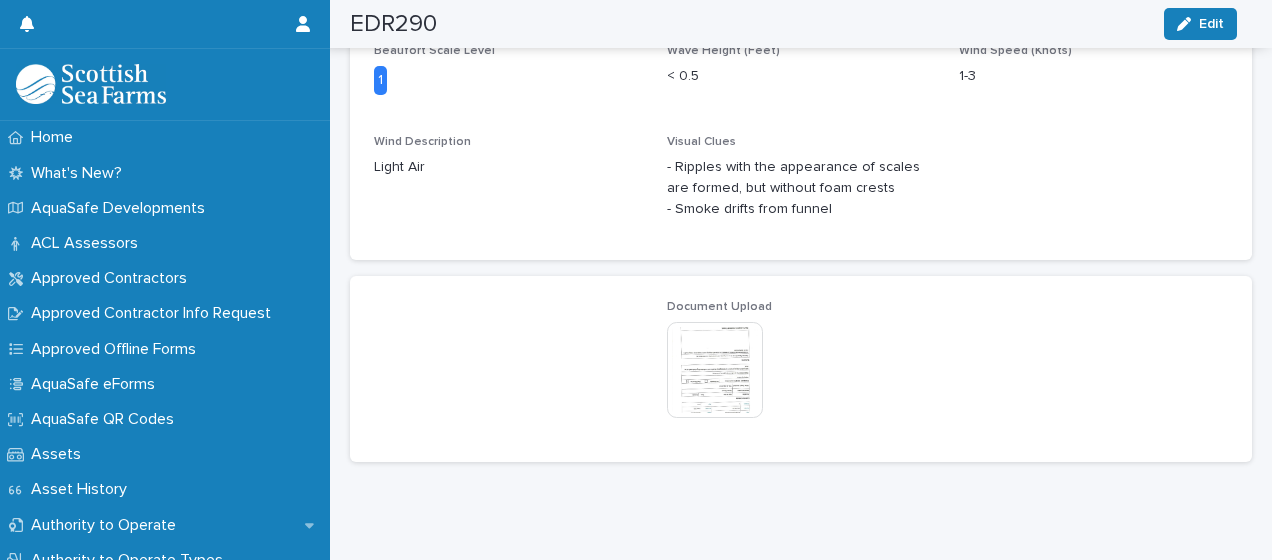 click at bounding box center (715, 370) 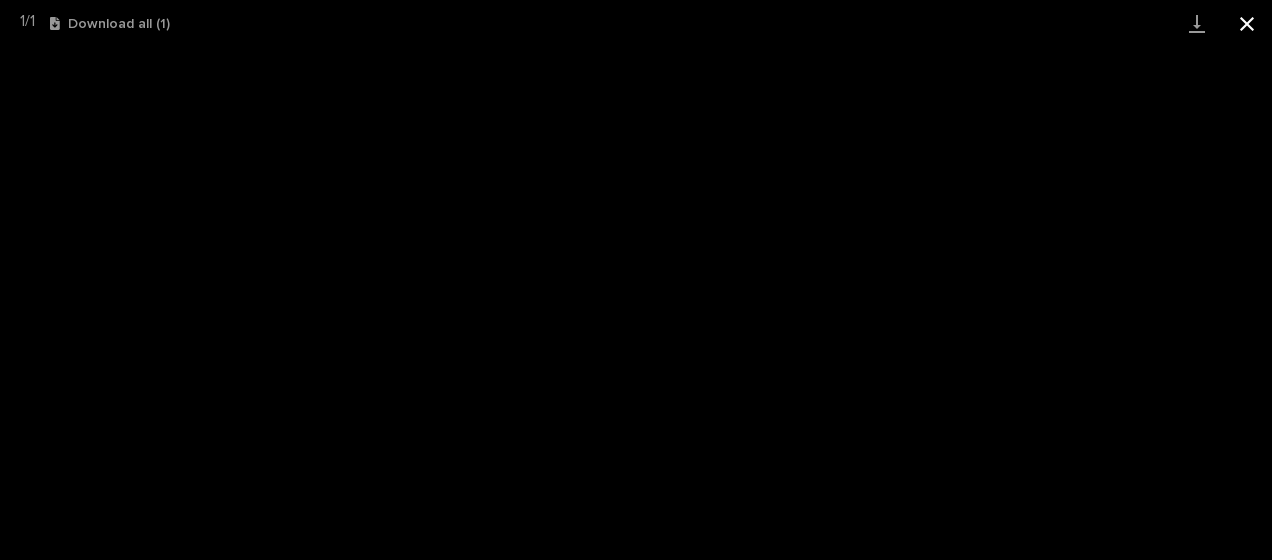 click at bounding box center (1247, 23) 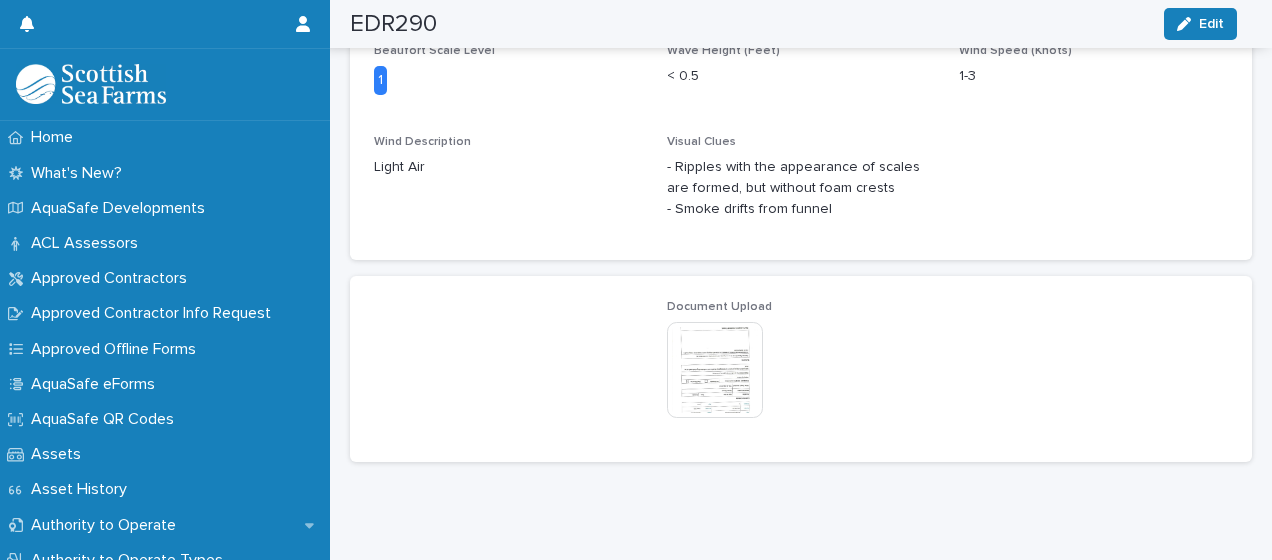 scroll, scrollTop: 395, scrollLeft: 0, axis: vertical 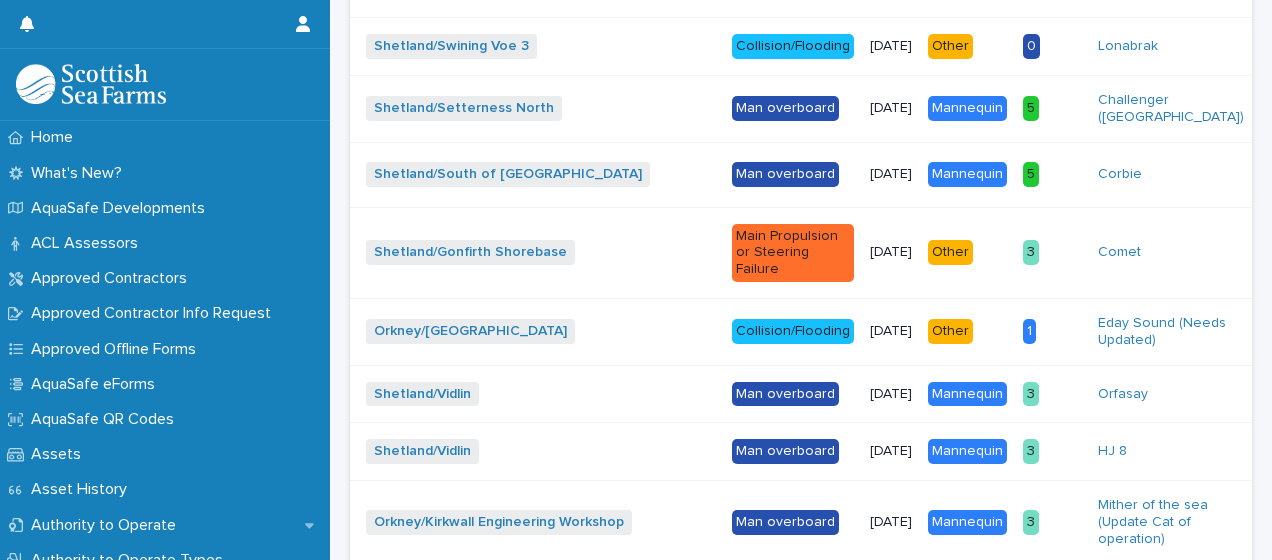 click on "[DATE]" at bounding box center [891, 252] 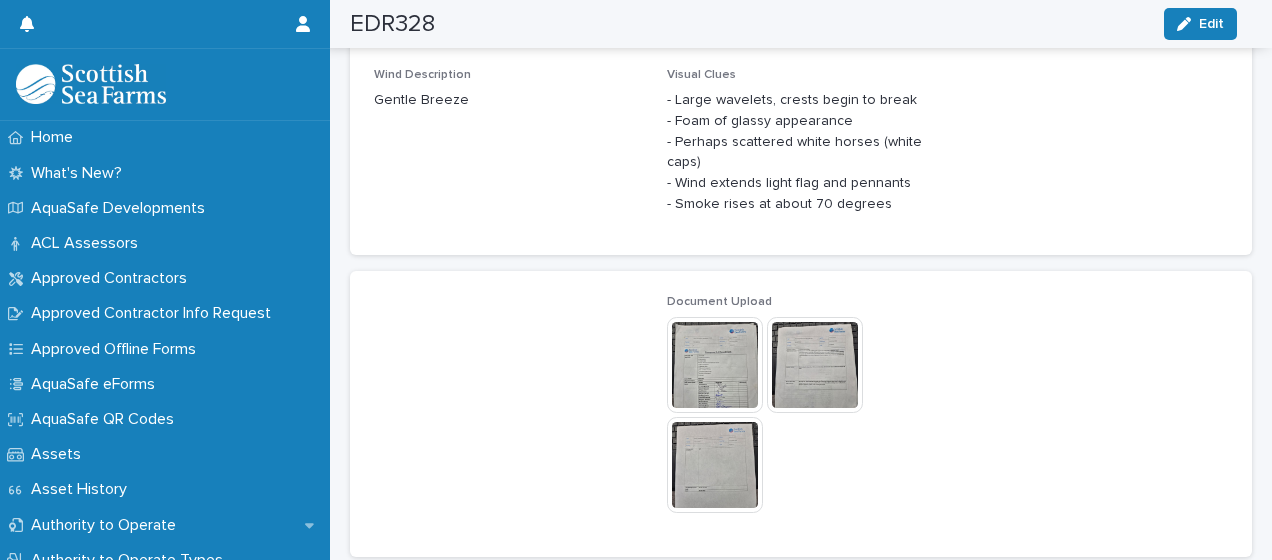 scroll, scrollTop: 1229, scrollLeft: 0, axis: vertical 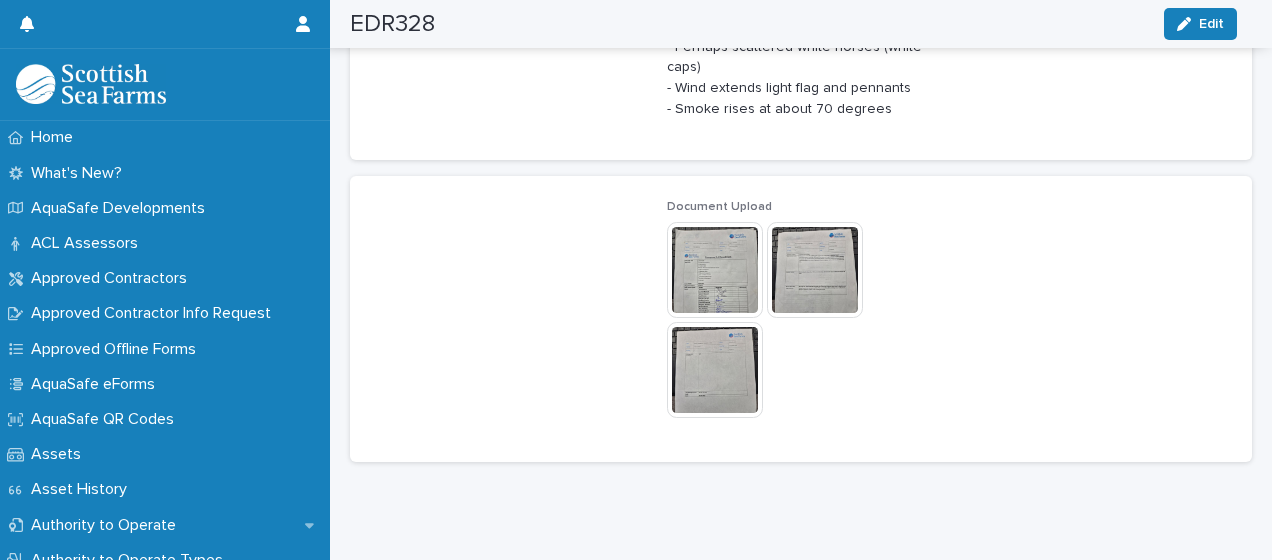 click at bounding box center [715, 270] 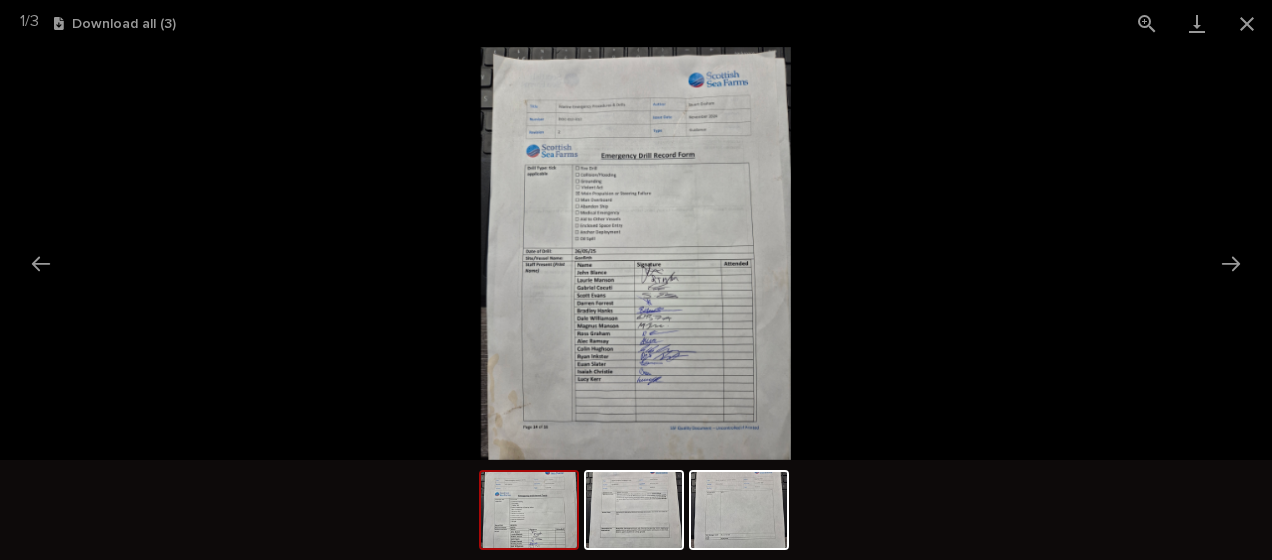 click at bounding box center (529, 510) 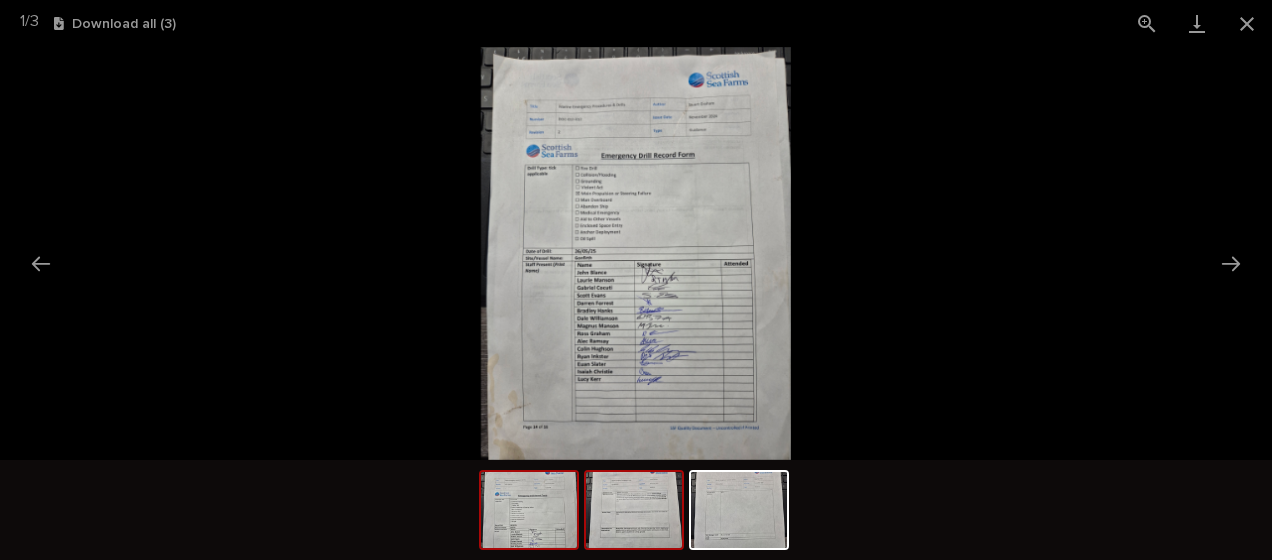 click at bounding box center (634, 510) 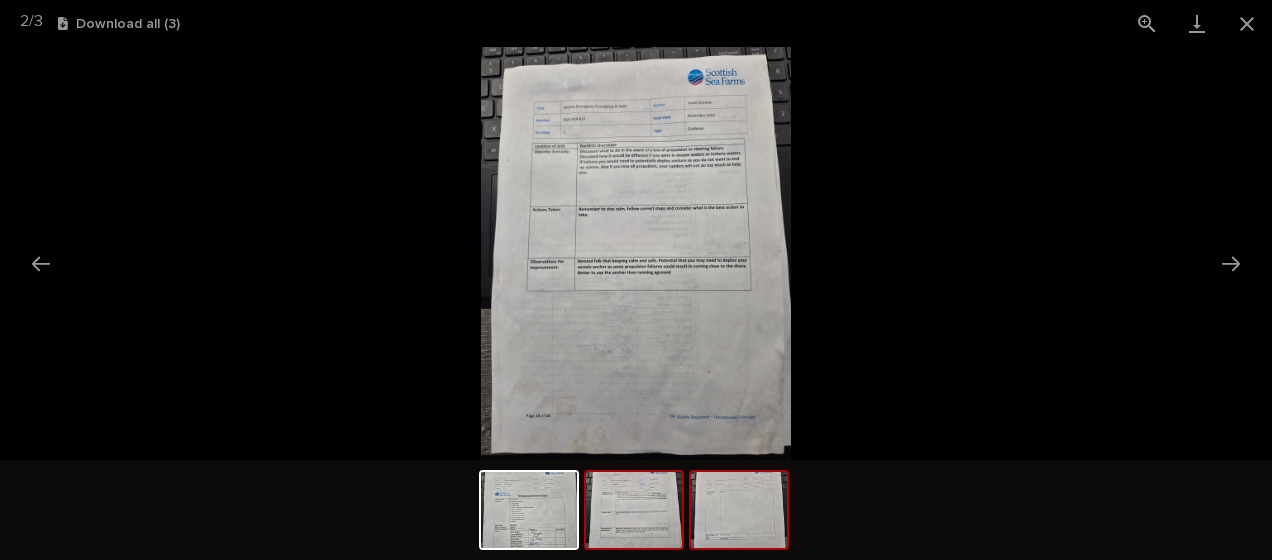 click at bounding box center (739, 510) 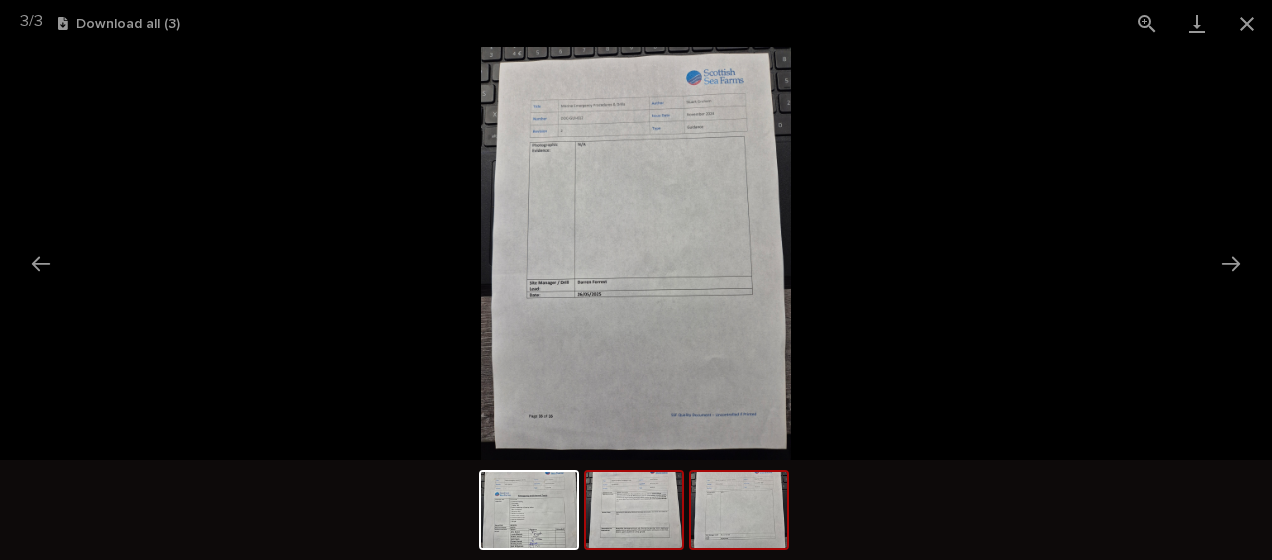 click at bounding box center [634, 510] 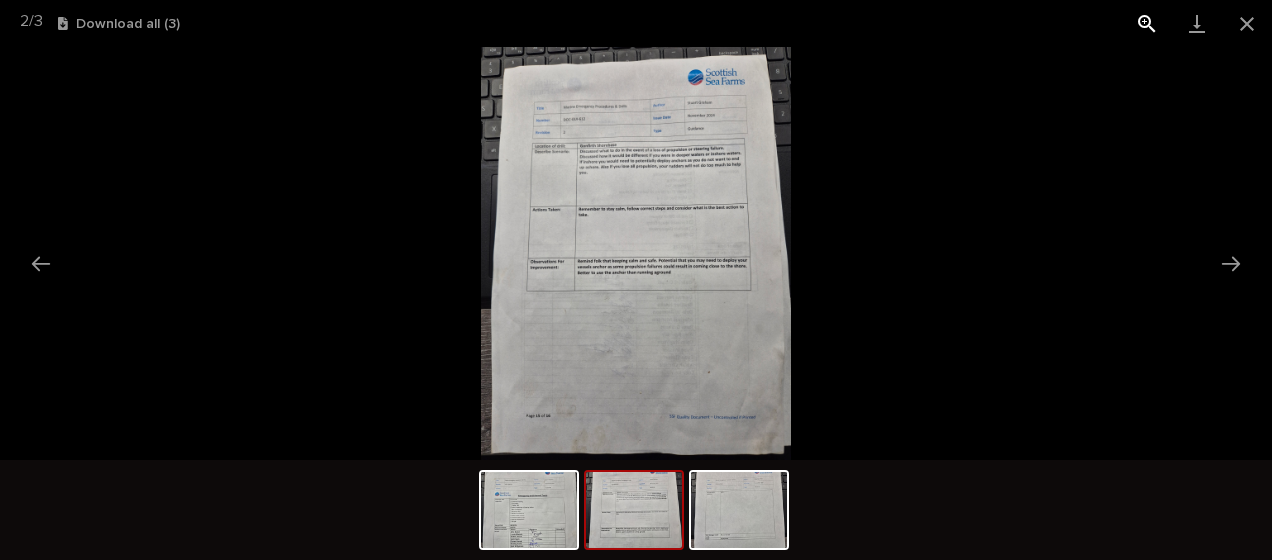 click at bounding box center [1147, 23] 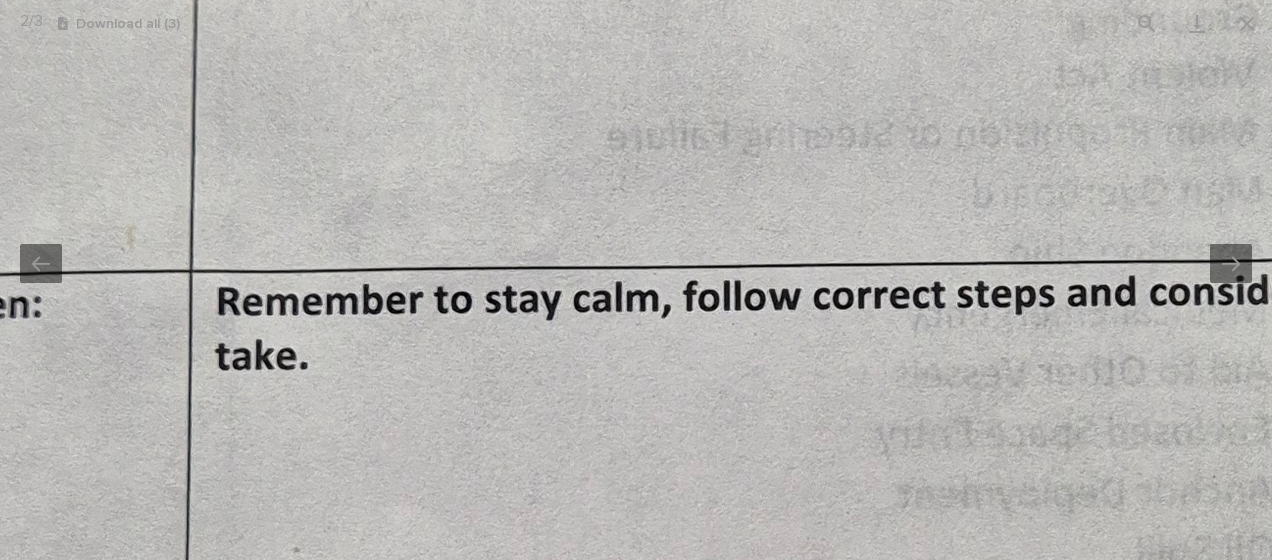 drag, startPoint x: 766, startPoint y: 134, endPoint x: 900, endPoint y: 611, distance: 495.46442 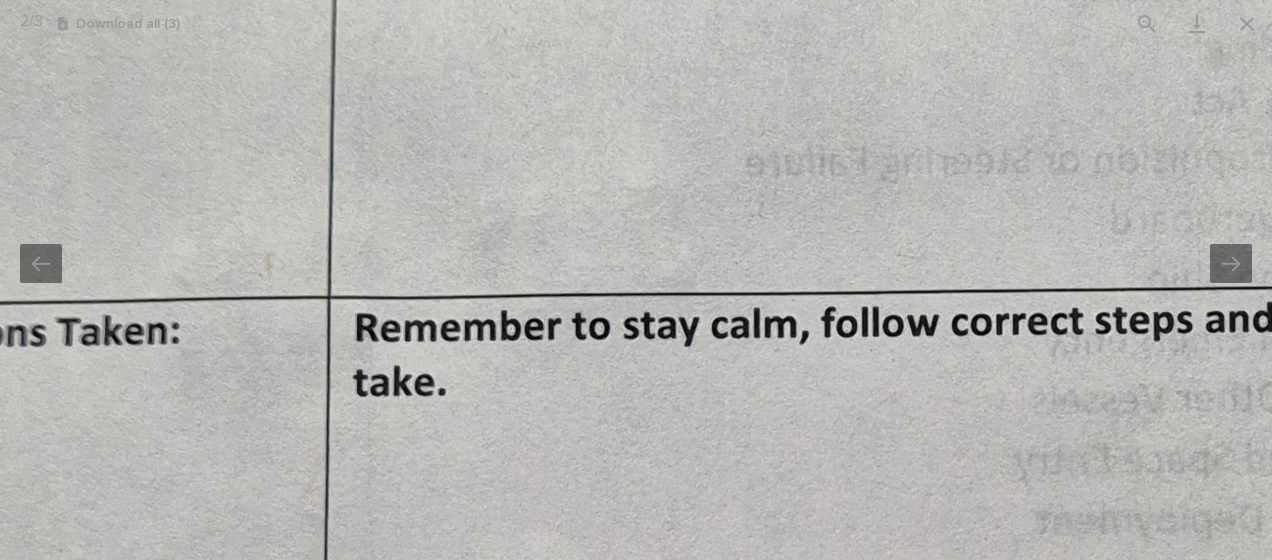 drag, startPoint x: 770, startPoint y: 248, endPoint x: 896, endPoint y: 10, distance: 269.29538 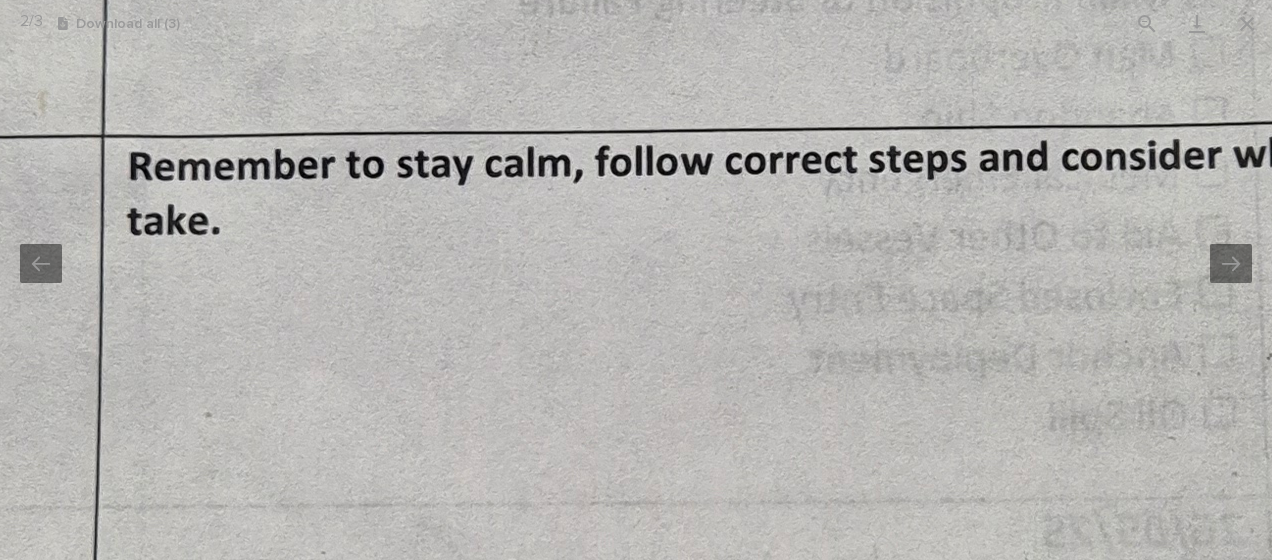 drag, startPoint x: 857, startPoint y: 442, endPoint x: 631, endPoint y: 320, distance: 256.82678 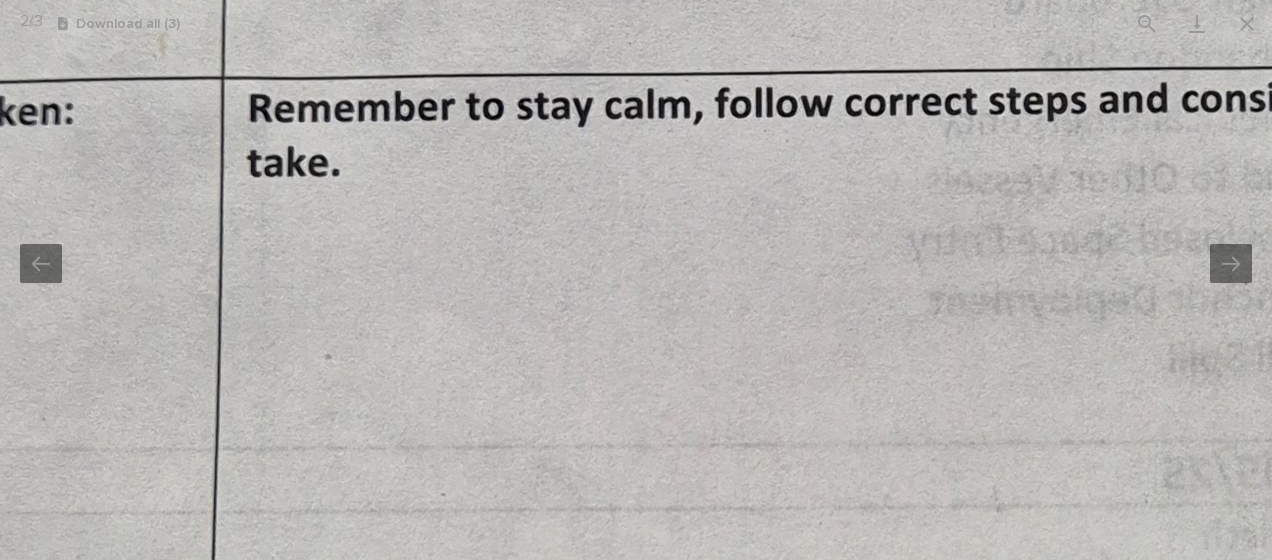 drag, startPoint x: 768, startPoint y: 418, endPoint x: 934, endPoint y: 117, distance: 343.73972 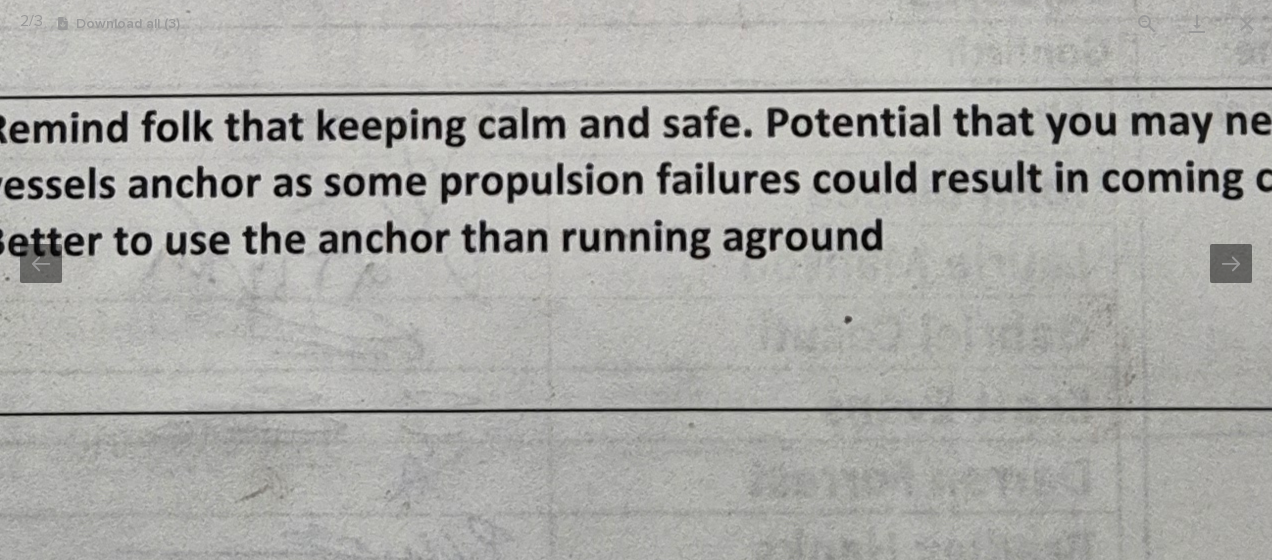 drag, startPoint x: 698, startPoint y: 426, endPoint x: 666, endPoint y: 368, distance: 66.24198 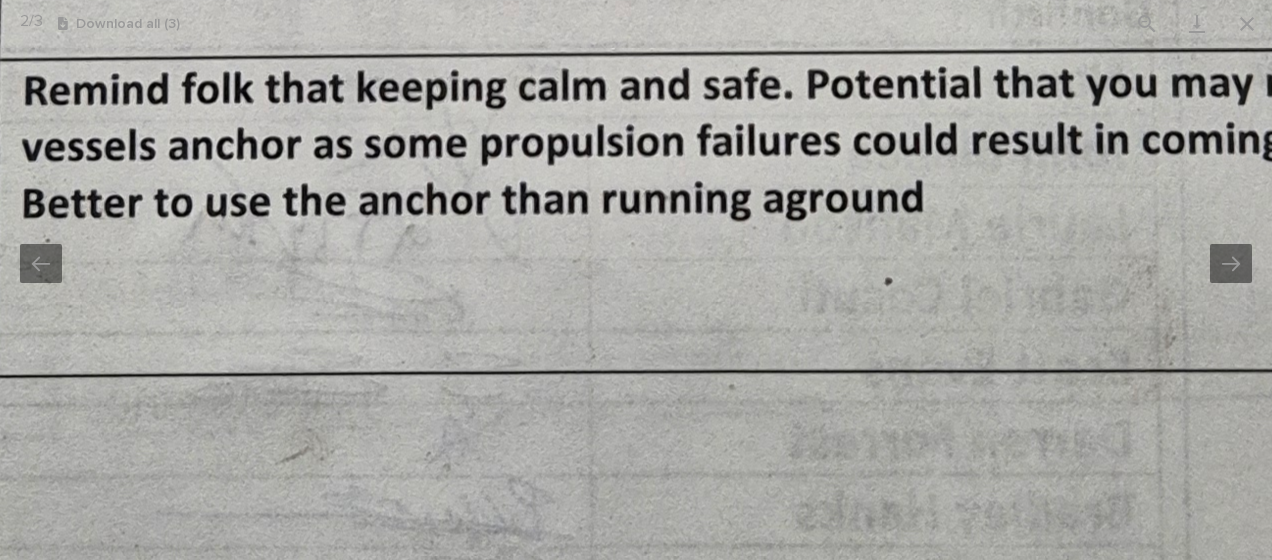 drag, startPoint x: 956, startPoint y: 393, endPoint x: 1084, endPoint y: 70, distance: 347.43777 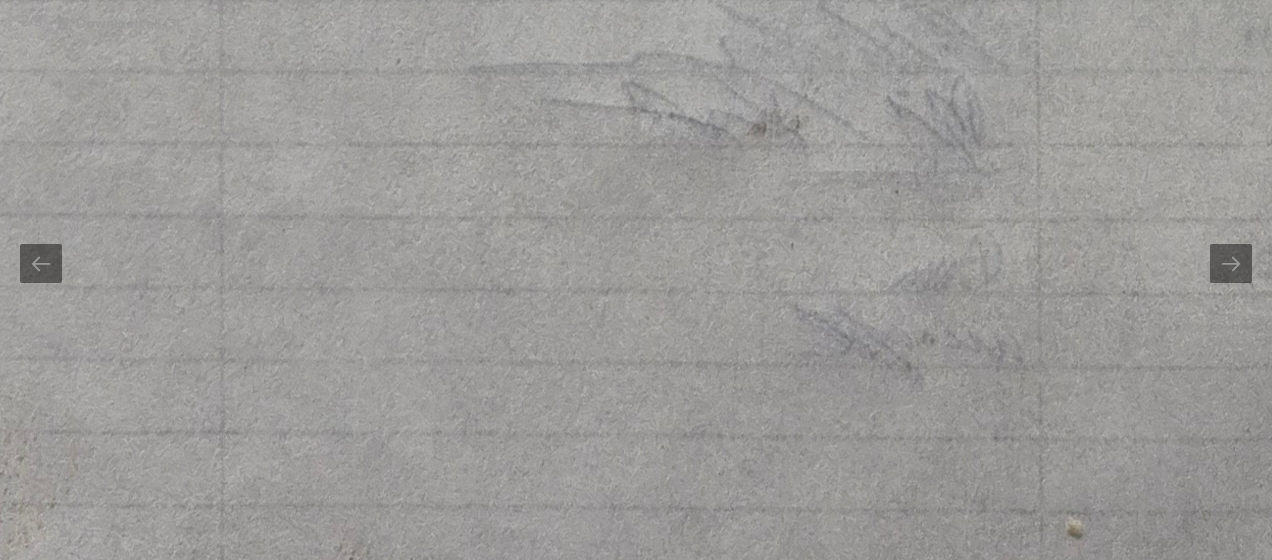 drag, startPoint x: 918, startPoint y: 518, endPoint x: 1275, endPoint y: -40, distance: 662.4296 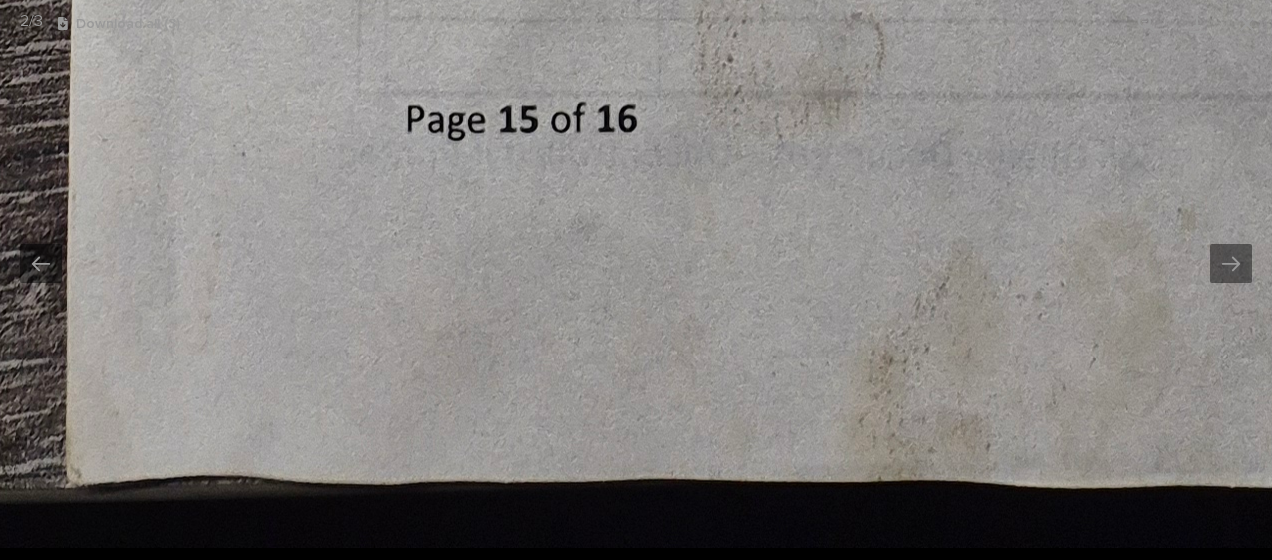 drag, startPoint x: 823, startPoint y: 399, endPoint x: 785, endPoint y: 309, distance: 97.6934 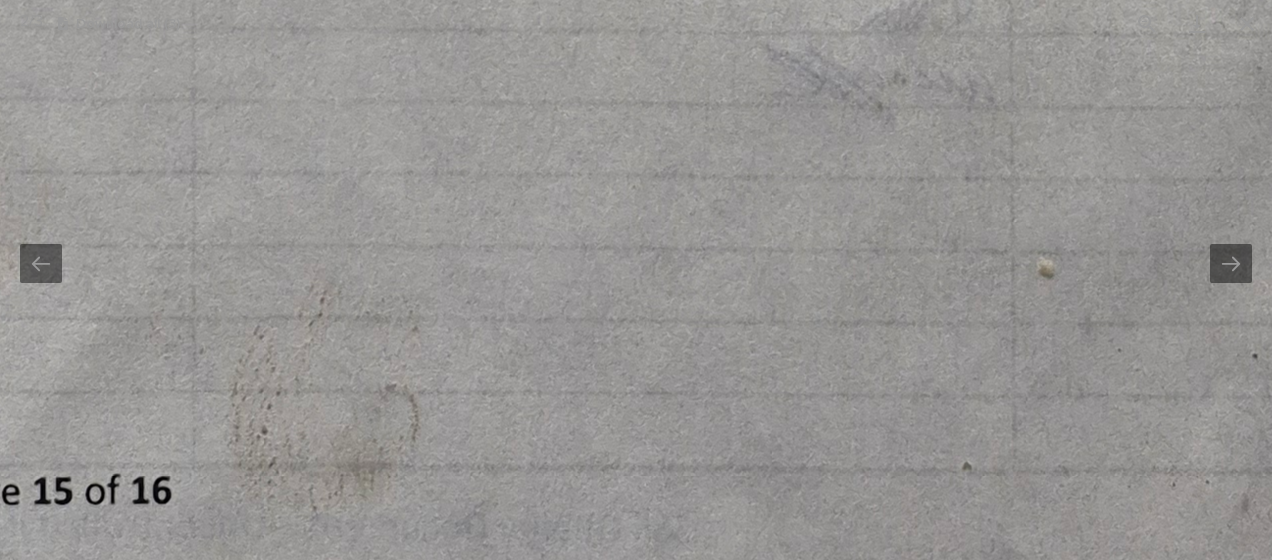 drag, startPoint x: 636, startPoint y: 611, endPoint x: 547, endPoint y: 611, distance: 89 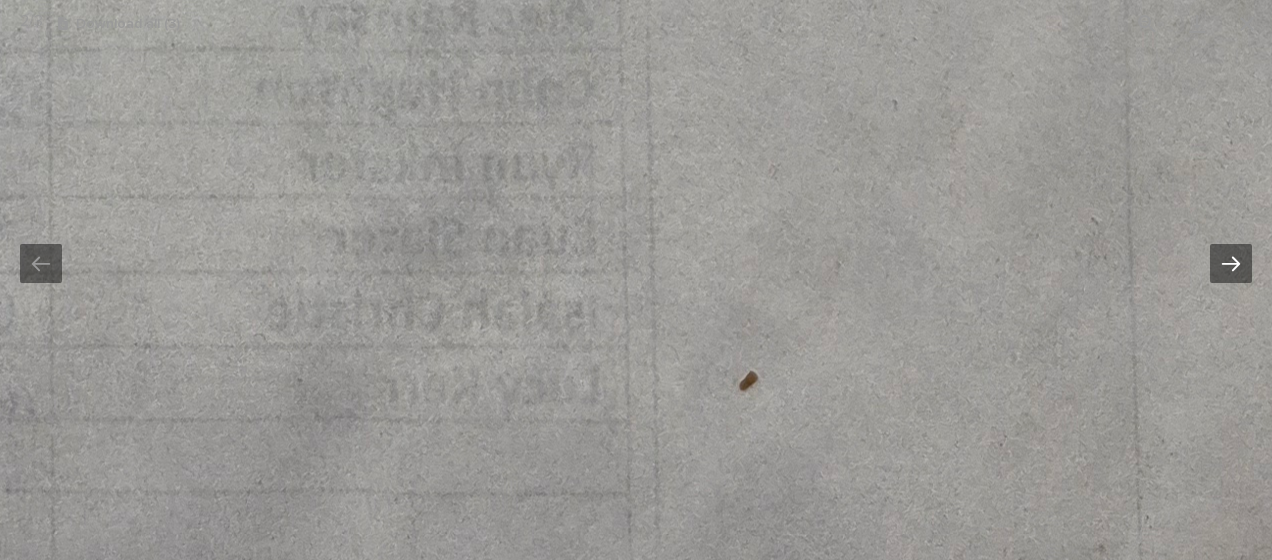 click at bounding box center (1231, 263) 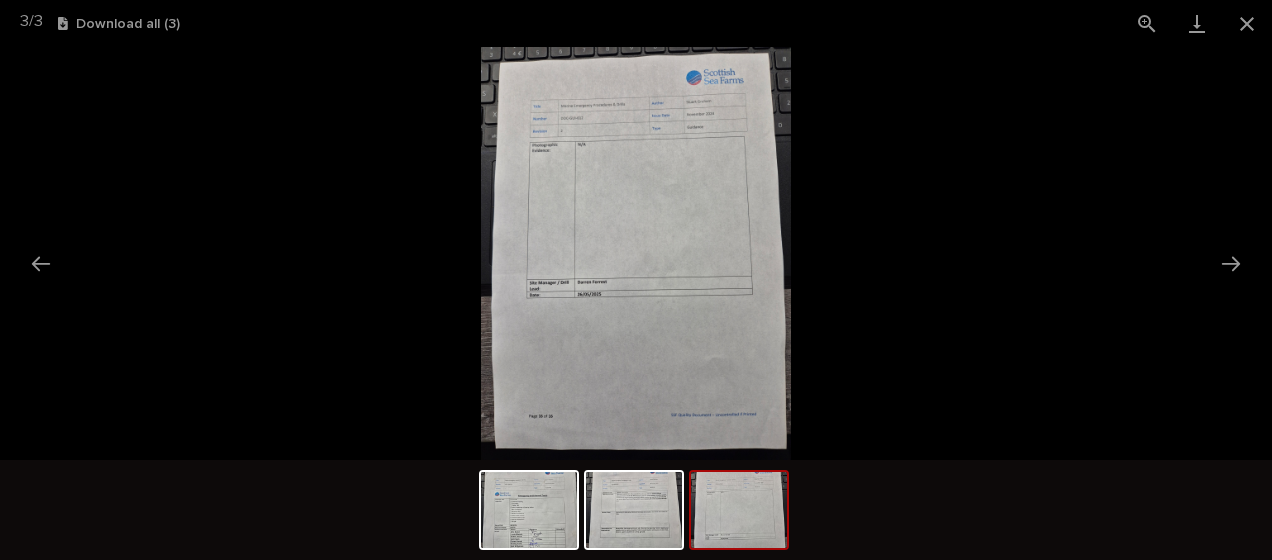 scroll, scrollTop: 0, scrollLeft: 0, axis: both 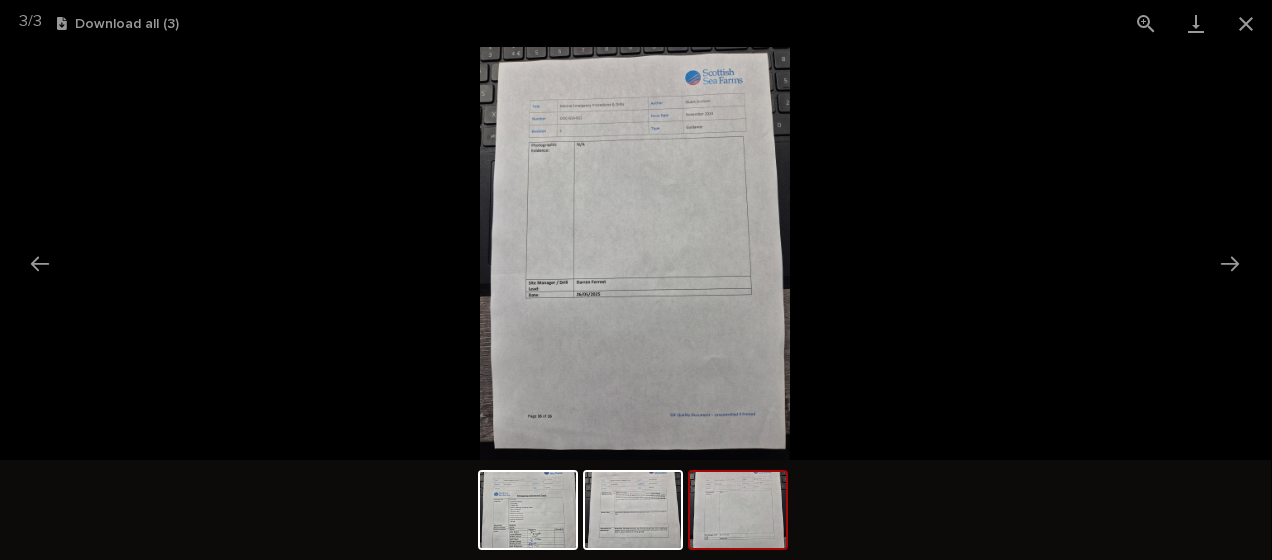 click at bounding box center (635, 253) 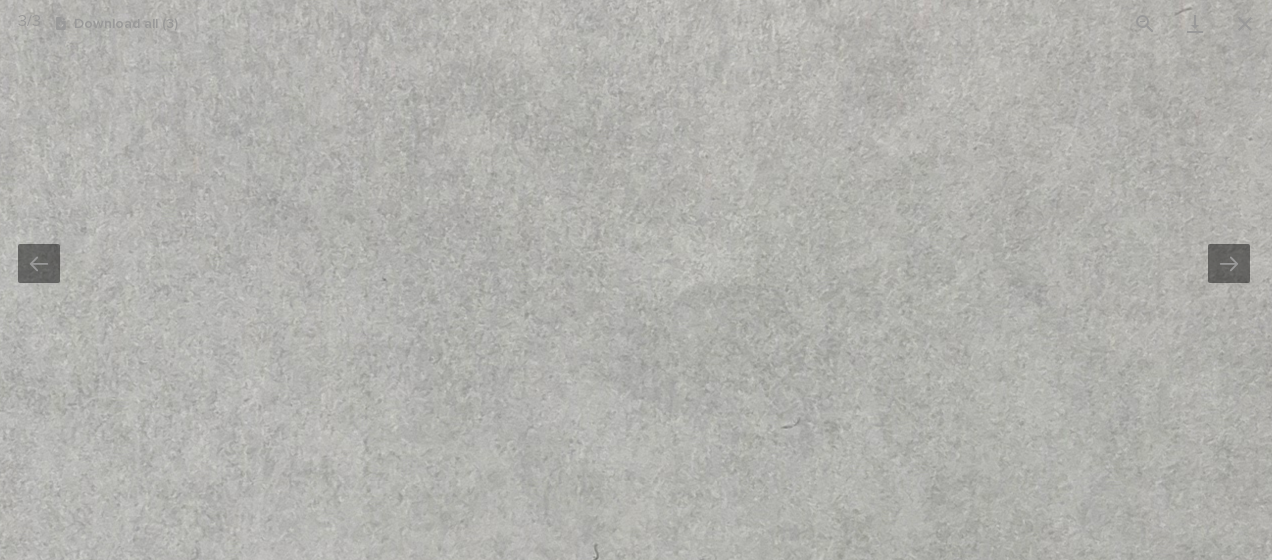 drag, startPoint x: 646, startPoint y: 426, endPoint x: 892, endPoint y: 611, distance: 307.80026 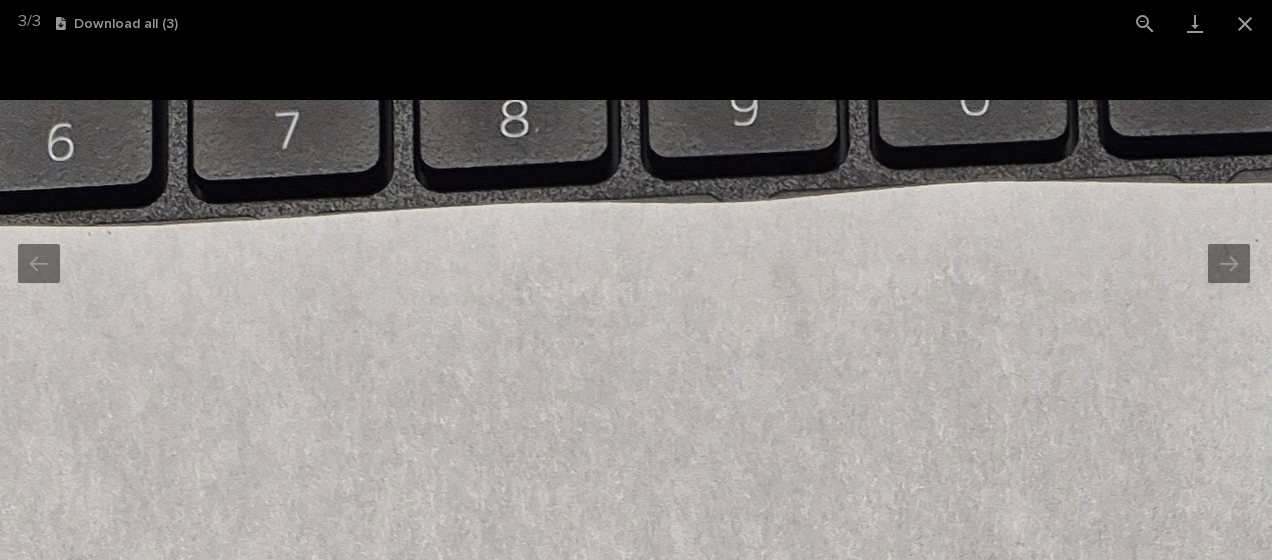 drag, startPoint x: 620, startPoint y: 252, endPoint x: 849, endPoint y: 293, distance: 232.64136 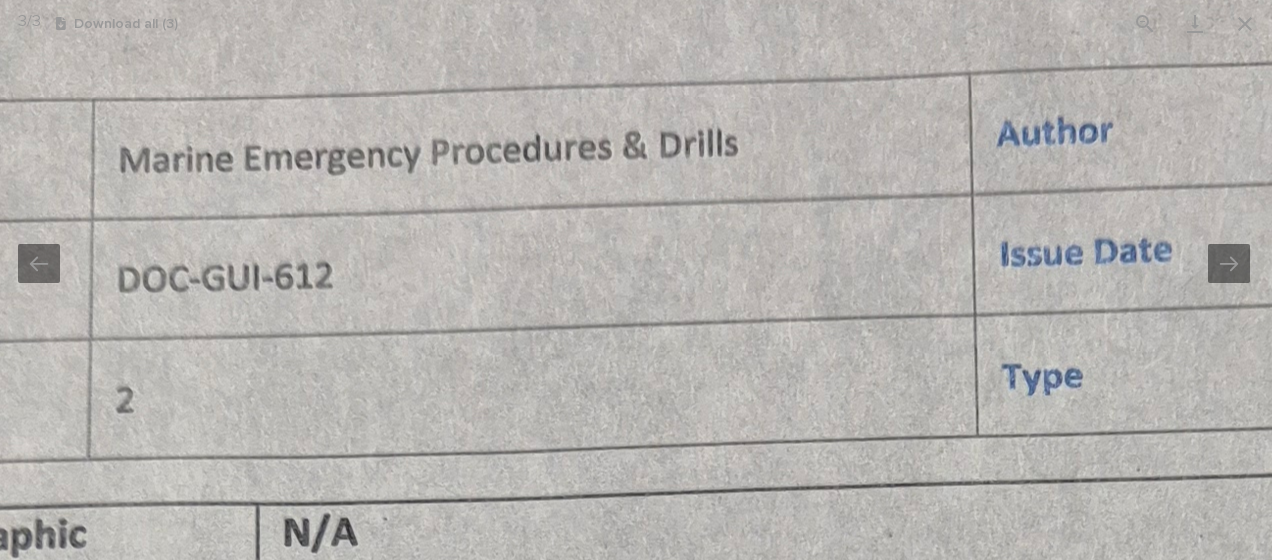 drag, startPoint x: 715, startPoint y: 373, endPoint x: 590, endPoint y: -108, distance: 496.97687 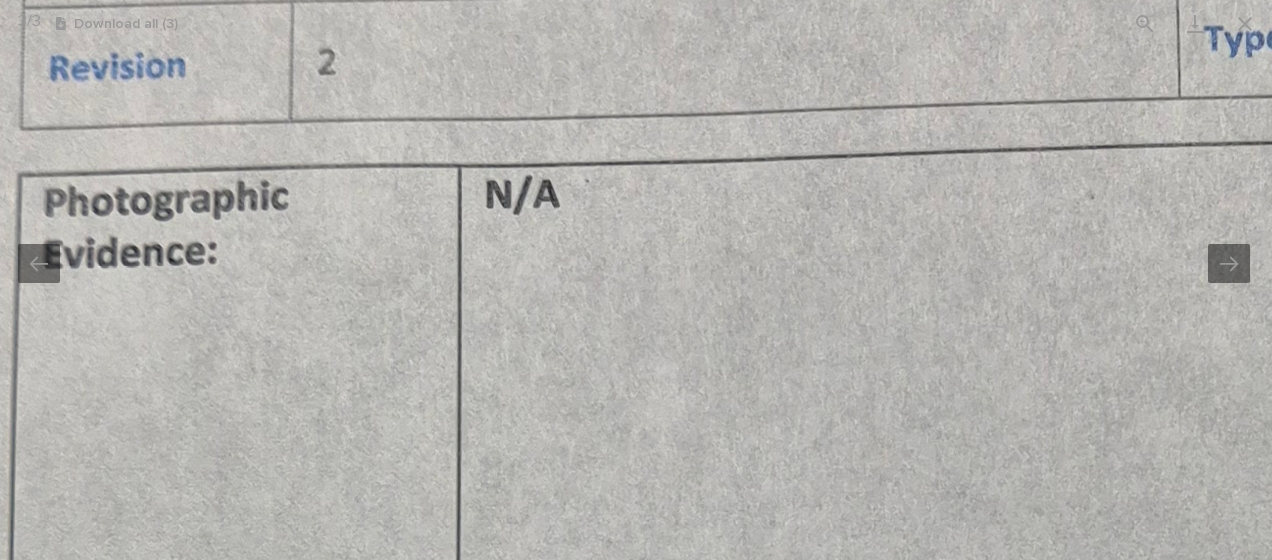 drag, startPoint x: 677, startPoint y: 178, endPoint x: 1068, endPoint y: 80, distance: 403.09427 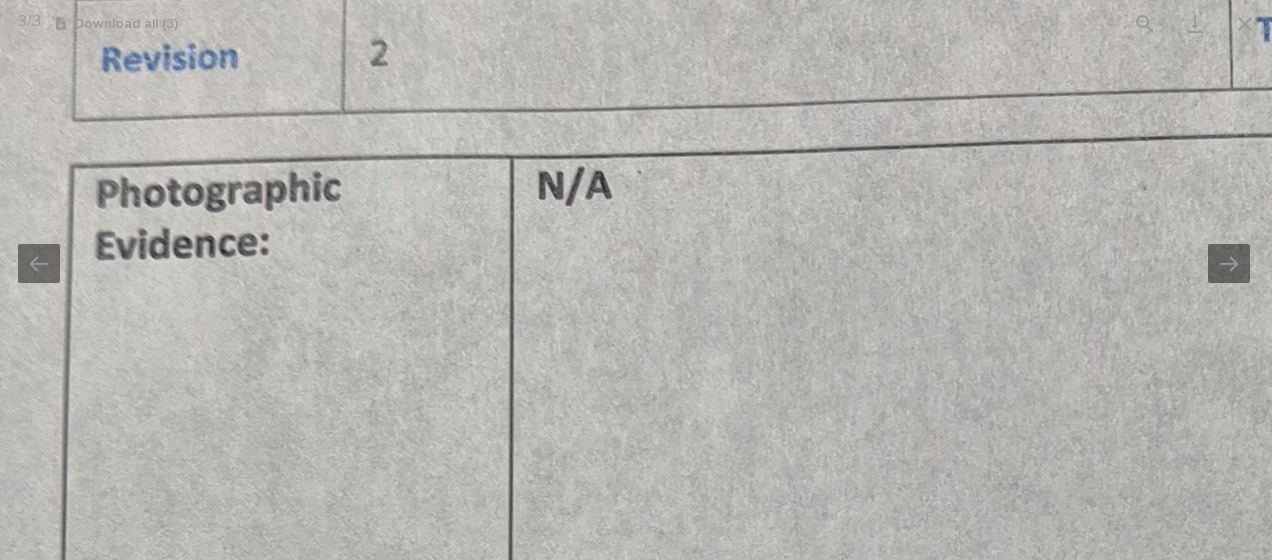 drag, startPoint x: 108, startPoint y: 274, endPoint x: 0, endPoint y: 257, distance: 109.32977 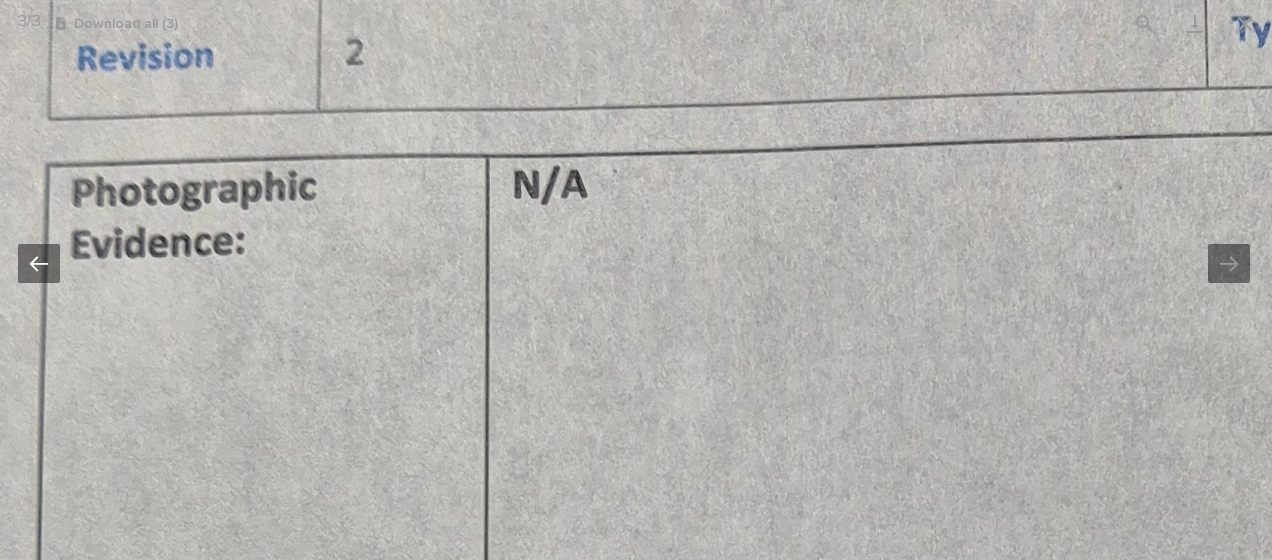 click at bounding box center [39, 263] 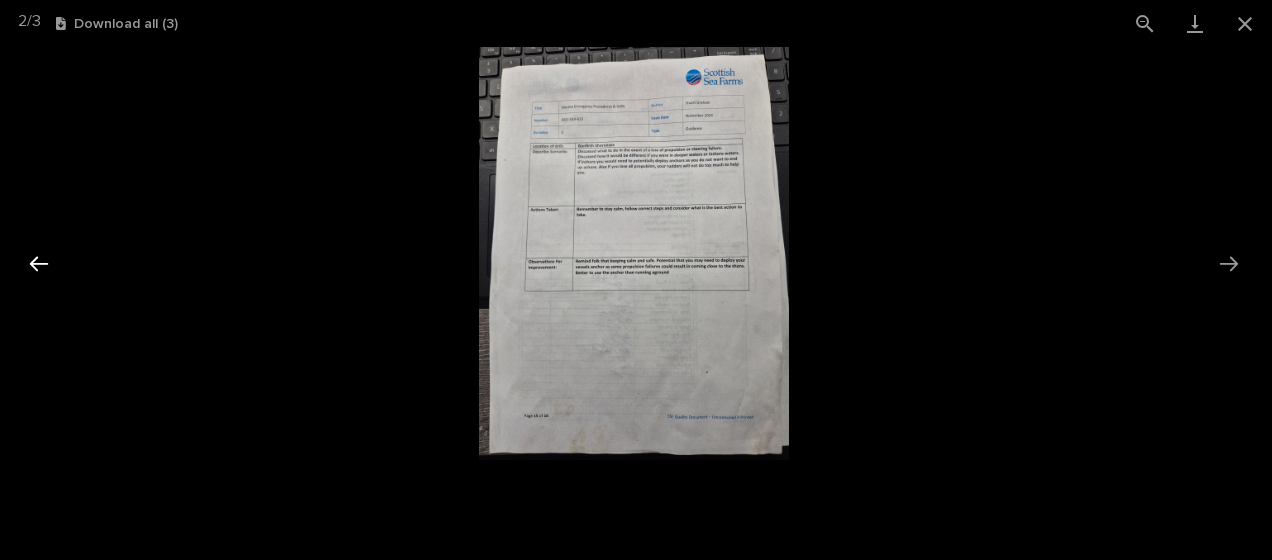 click at bounding box center (39, 263) 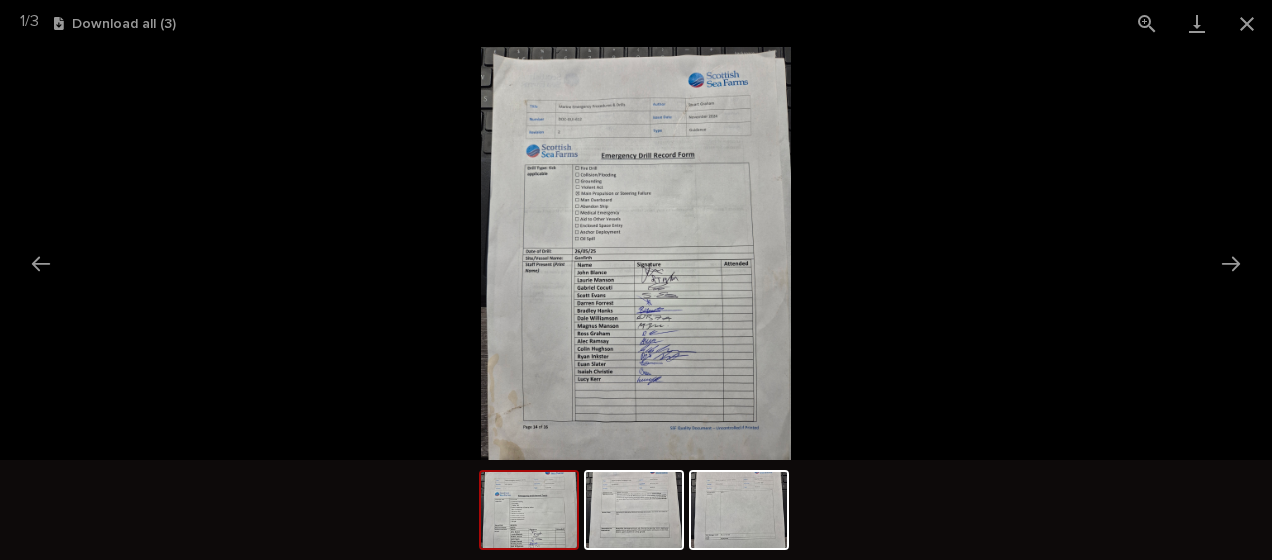 click at bounding box center (636, 253) 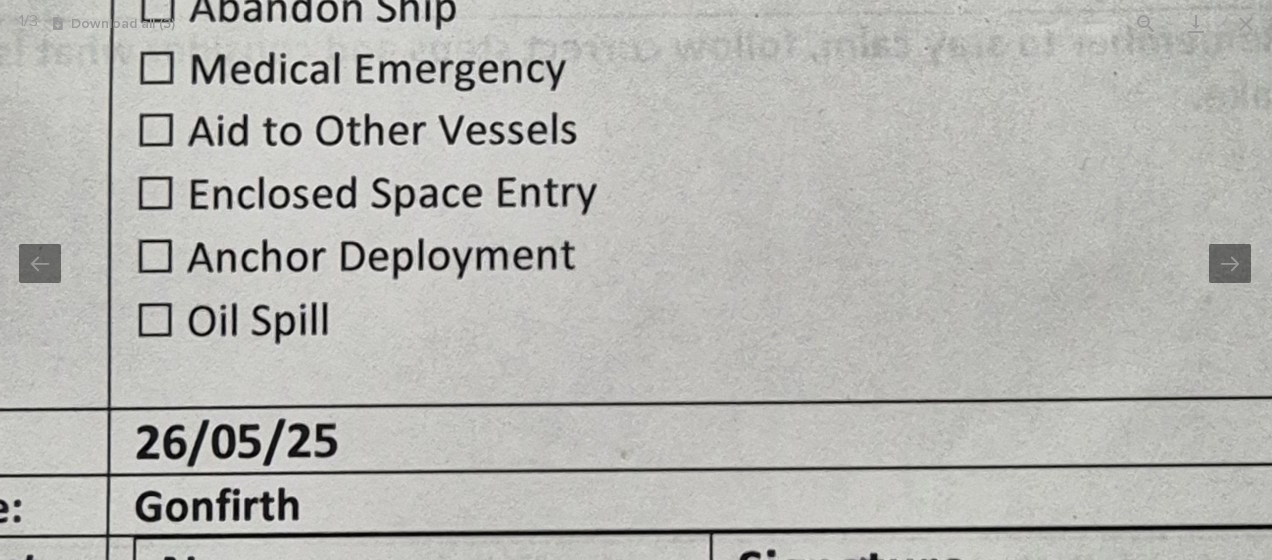 drag, startPoint x: 571, startPoint y: 220, endPoint x: 522, endPoint y: 611, distance: 394.05838 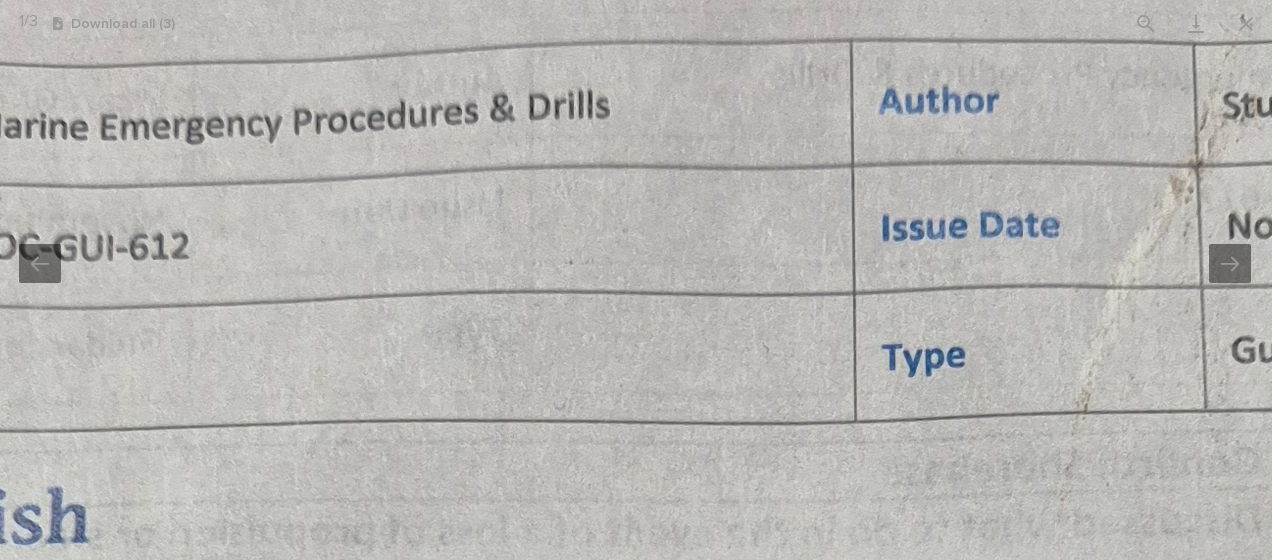 click at bounding box center (715, 1545) 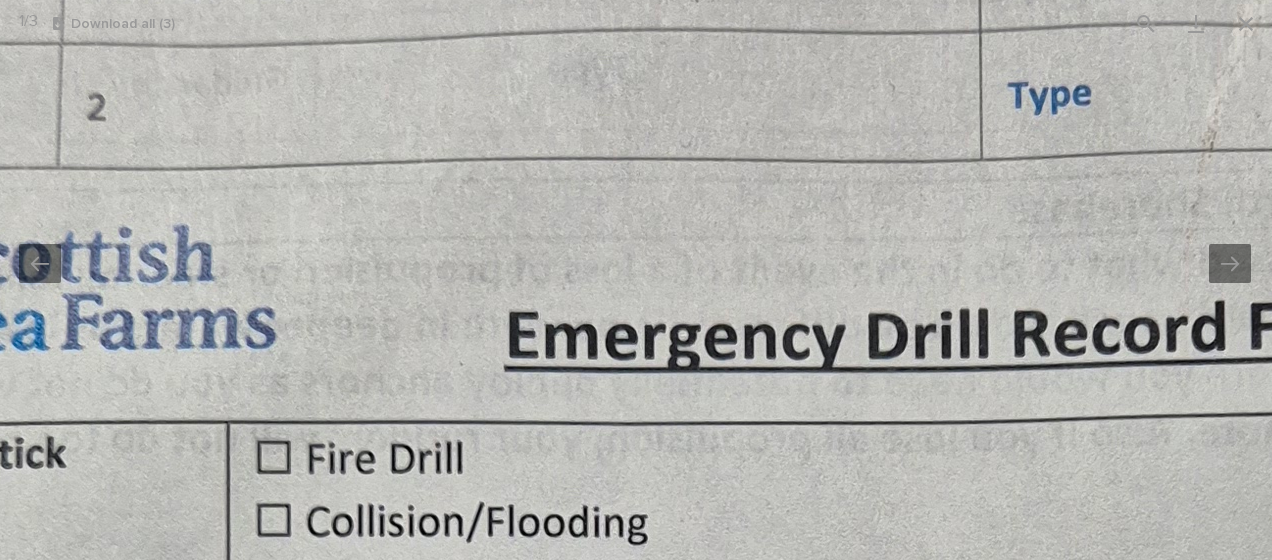 drag, startPoint x: 564, startPoint y: 388, endPoint x: 716, endPoint y: 3, distance: 413.91907 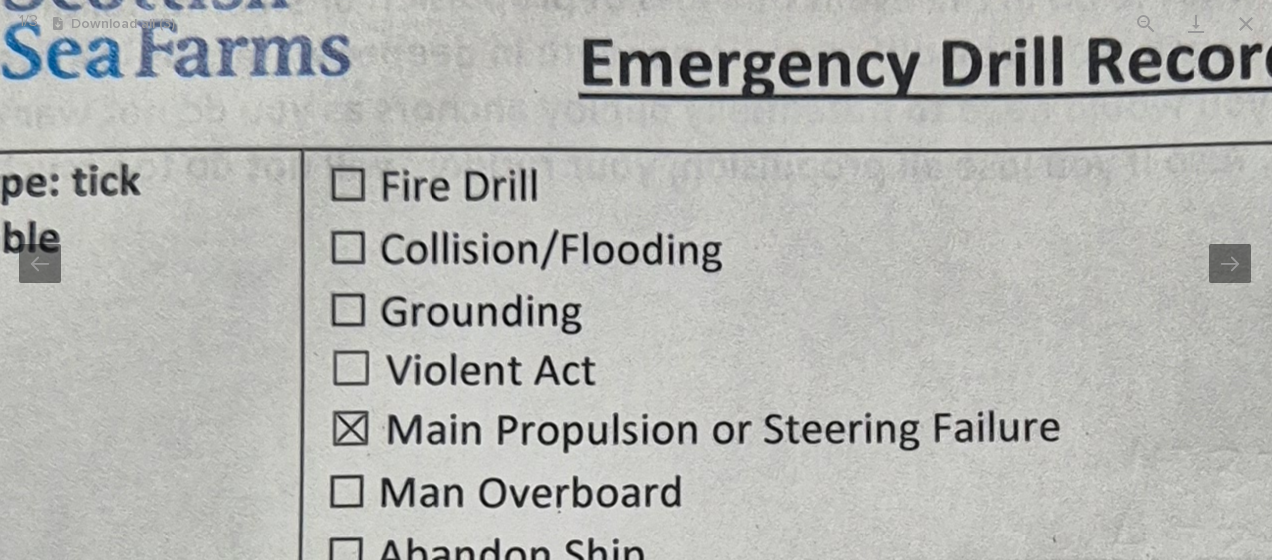 drag, startPoint x: 580, startPoint y: 398, endPoint x: 614, endPoint y: 260, distance: 142.12671 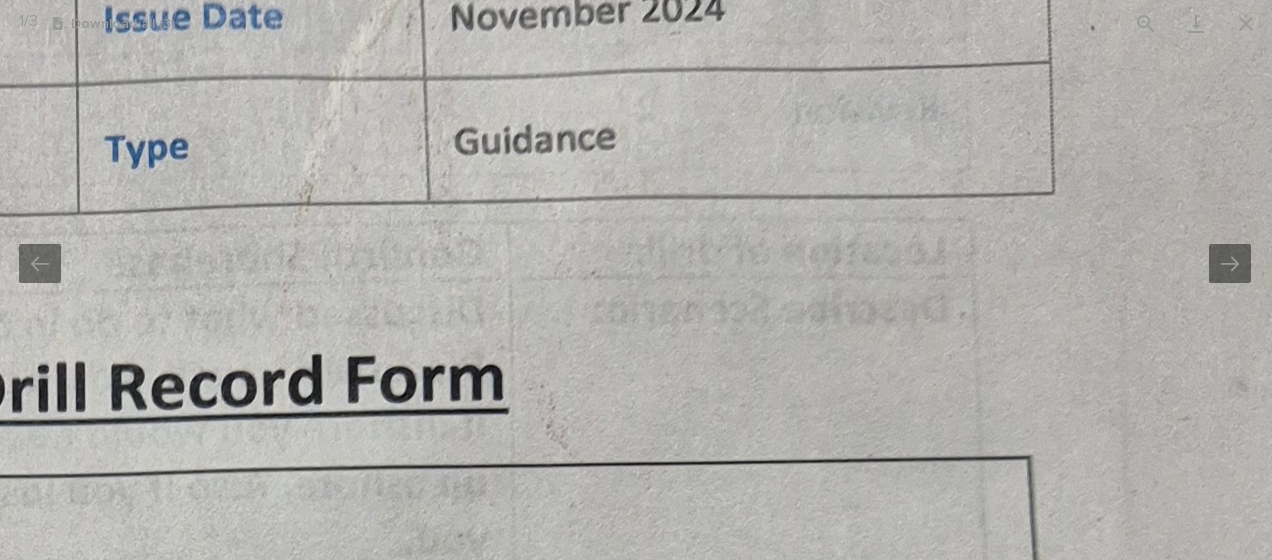 drag, startPoint x: 1083, startPoint y: 216, endPoint x: 108, endPoint y: 611, distance: 1051.9744 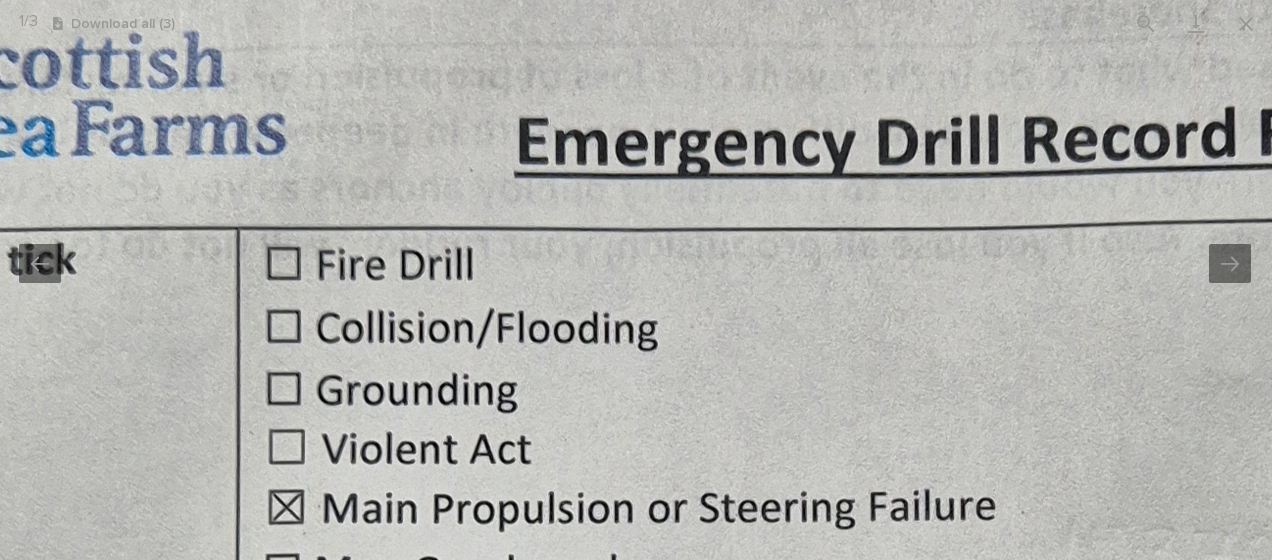 drag, startPoint x: 268, startPoint y: 156, endPoint x: 1260, endPoint y: -108, distance: 1026.5281 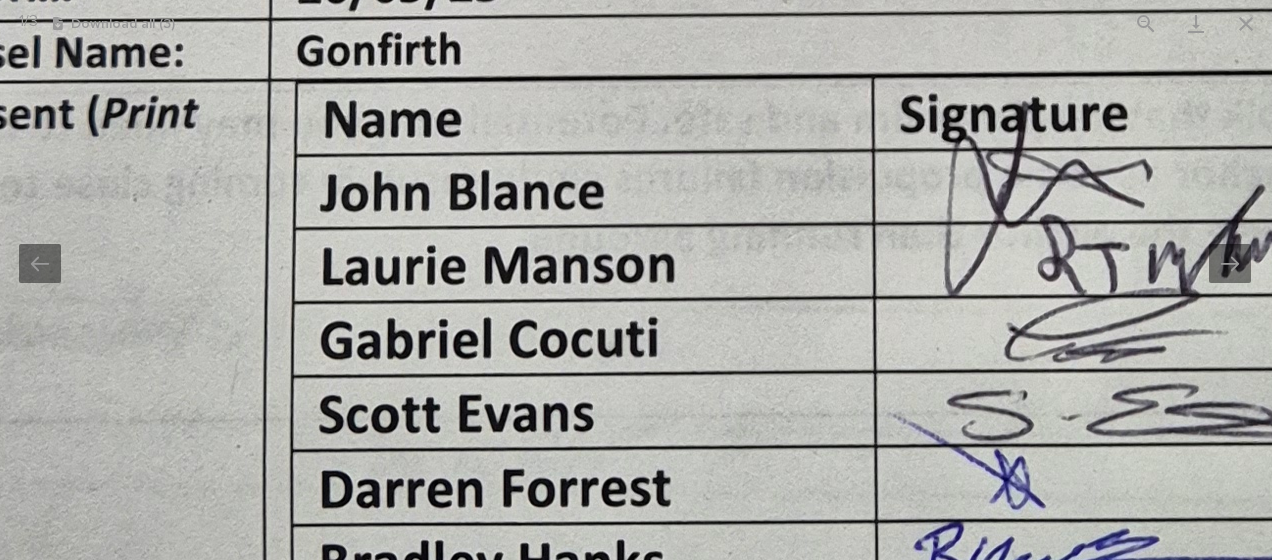 drag, startPoint x: 756, startPoint y: 95, endPoint x: 254, endPoint y: 196, distance: 512.0596 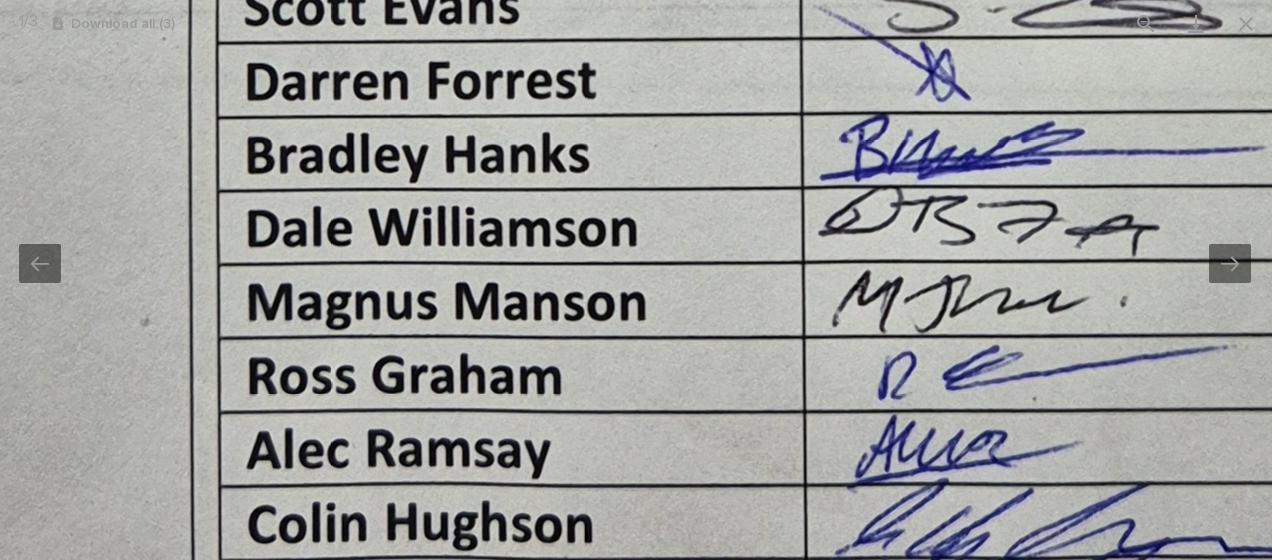 drag, startPoint x: 612, startPoint y: 382, endPoint x: 772, endPoint y: -60, distance: 470.06808 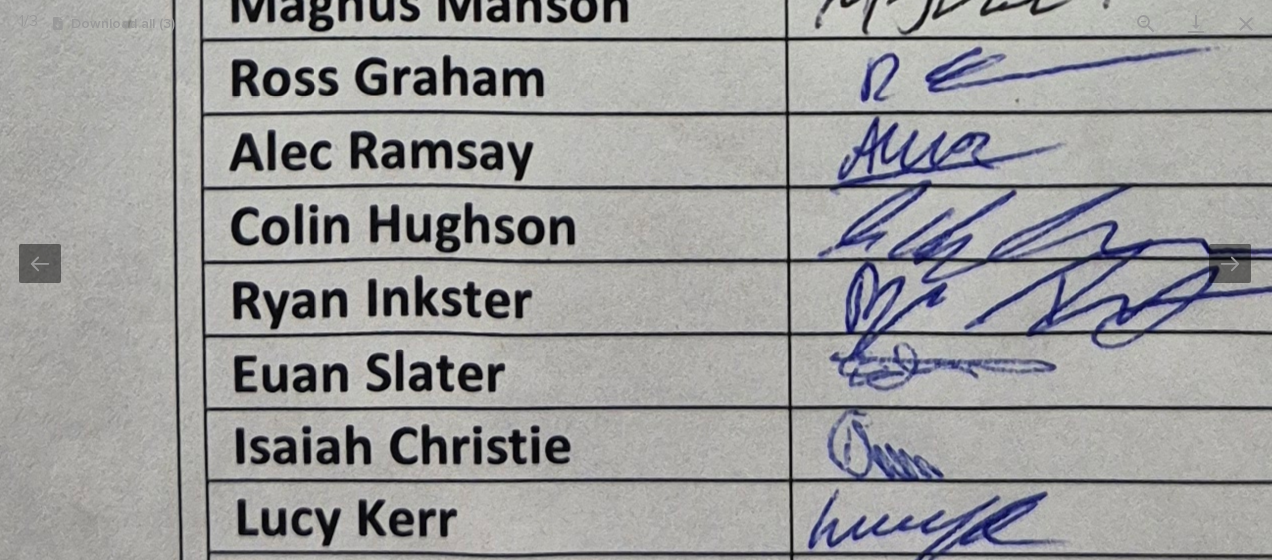 drag, startPoint x: 734, startPoint y: 403, endPoint x: 705, endPoint y: 166, distance: 238.76767 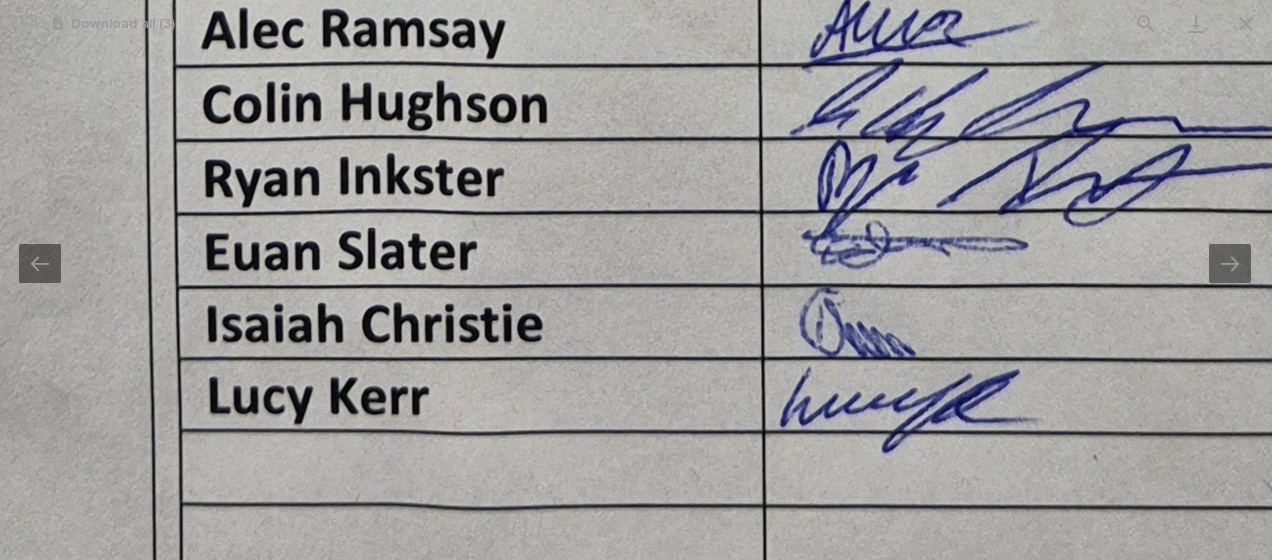 drag, startPoint x: 699, startPoint y: 437, endPoint x: 670, endPoint y: 392, distance: 53.535034 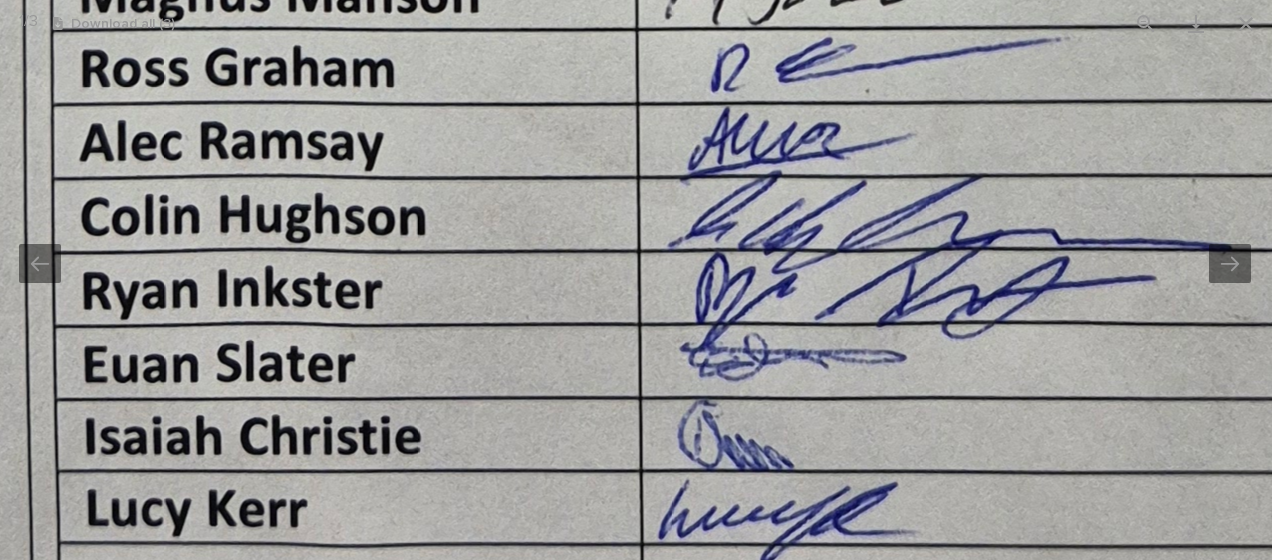 drag, startPoint x: 654, startPoint y: 456, endPoint x: 551, endPoint y: 534, distance: 129.2014 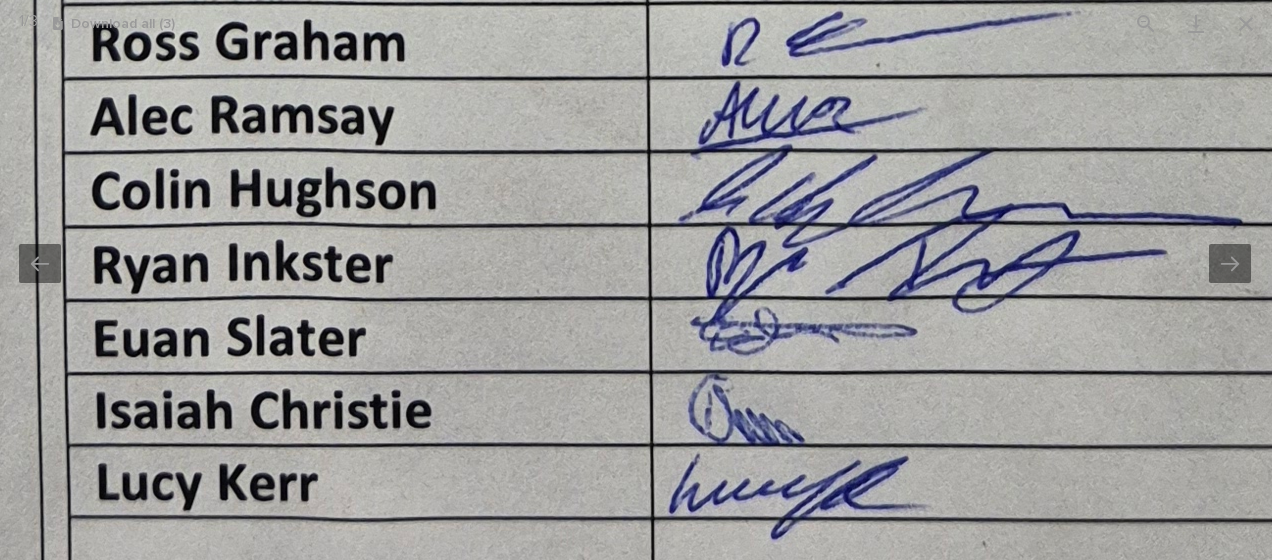 click at bounding box center [658, -734] 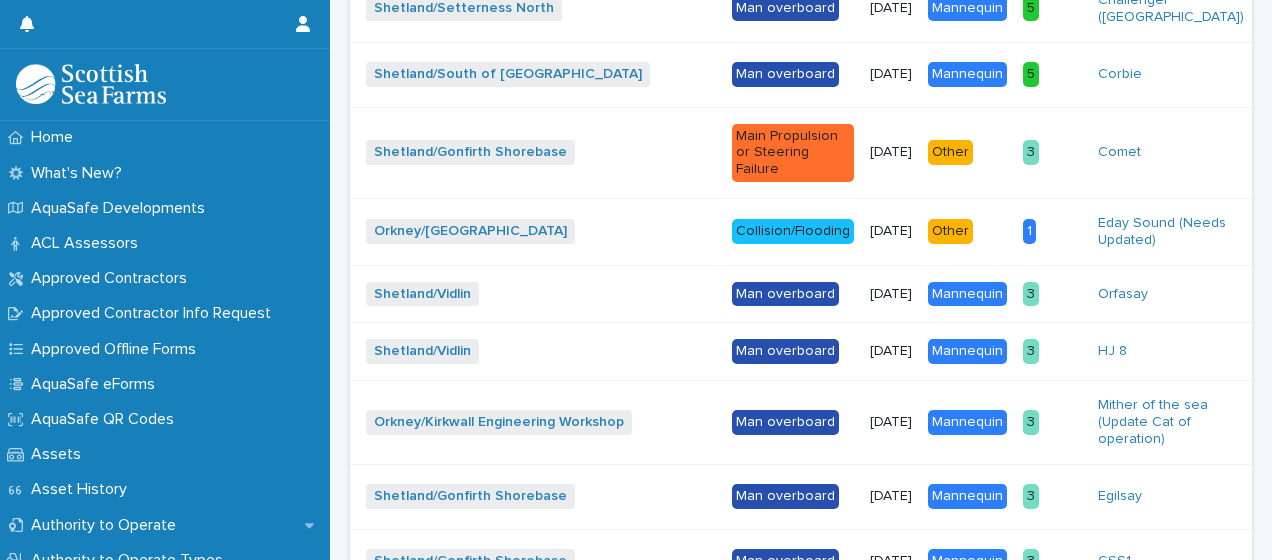 scroll, scrollTop: 0, scrollLeft: 0, axis: both 